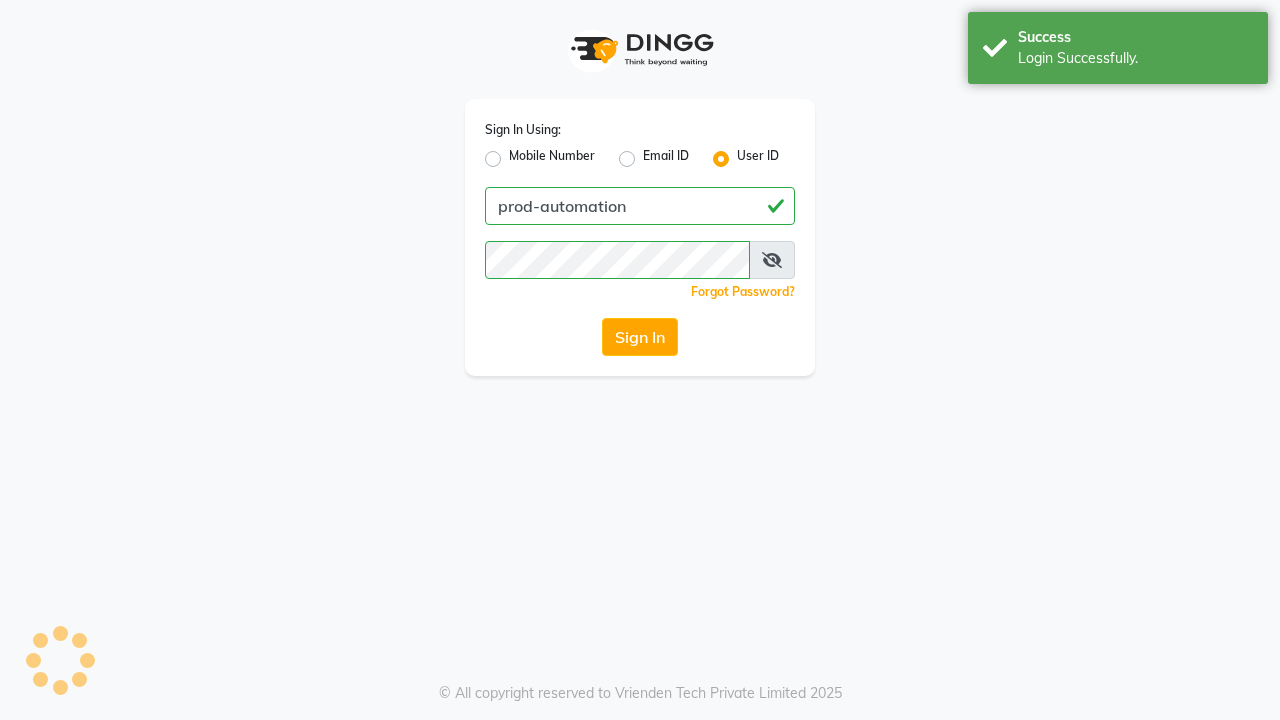 scroll, scrollTop: 0, scrollLeft: 0, axis: both 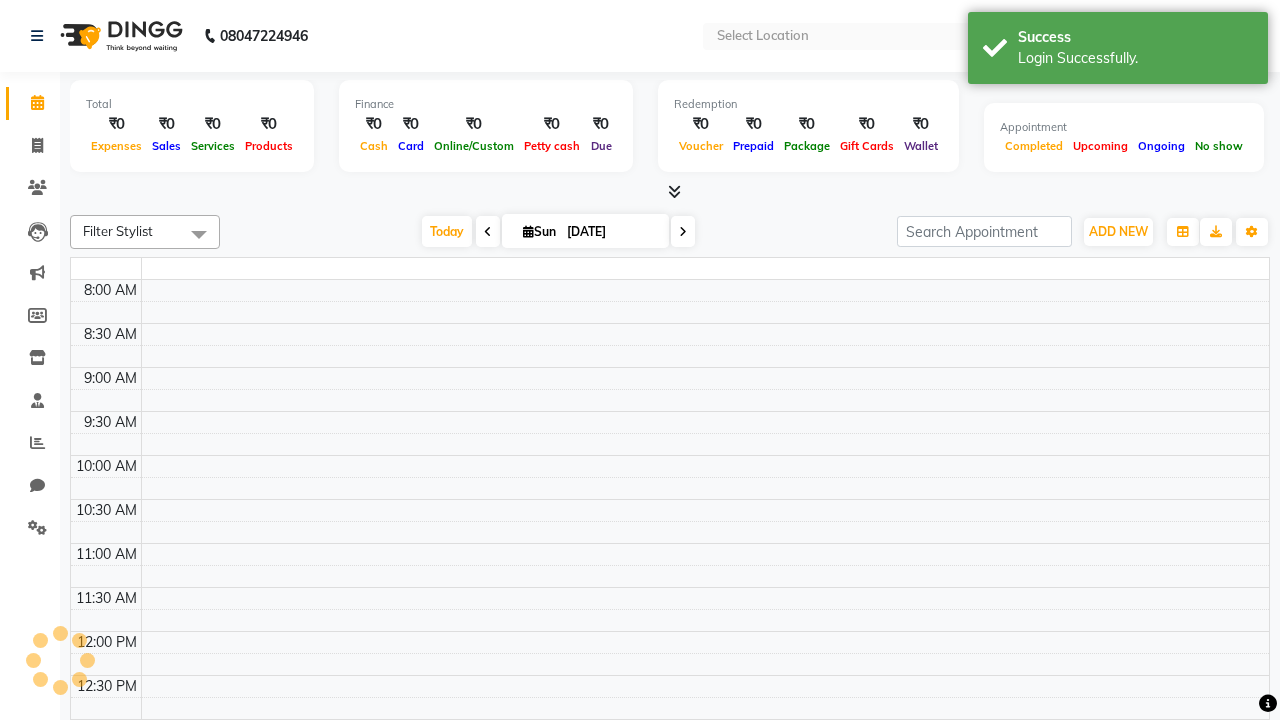 select on "en" 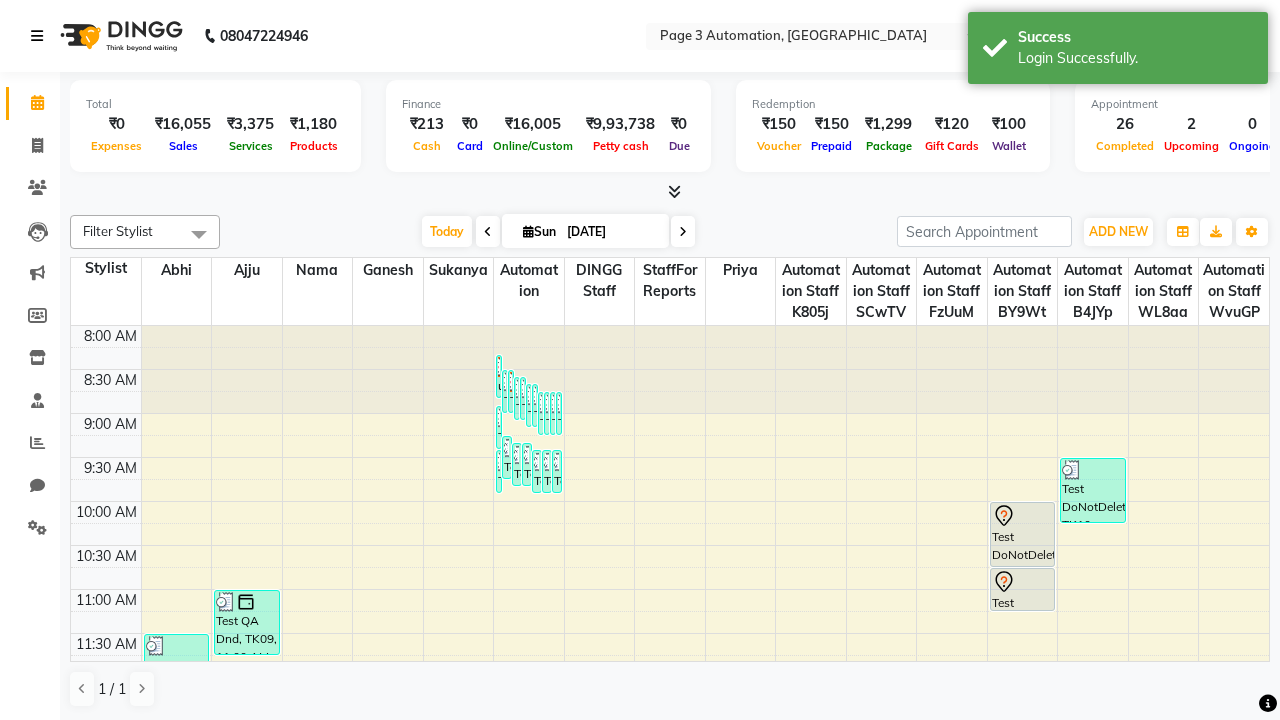 click at bounding box center [37, 36] 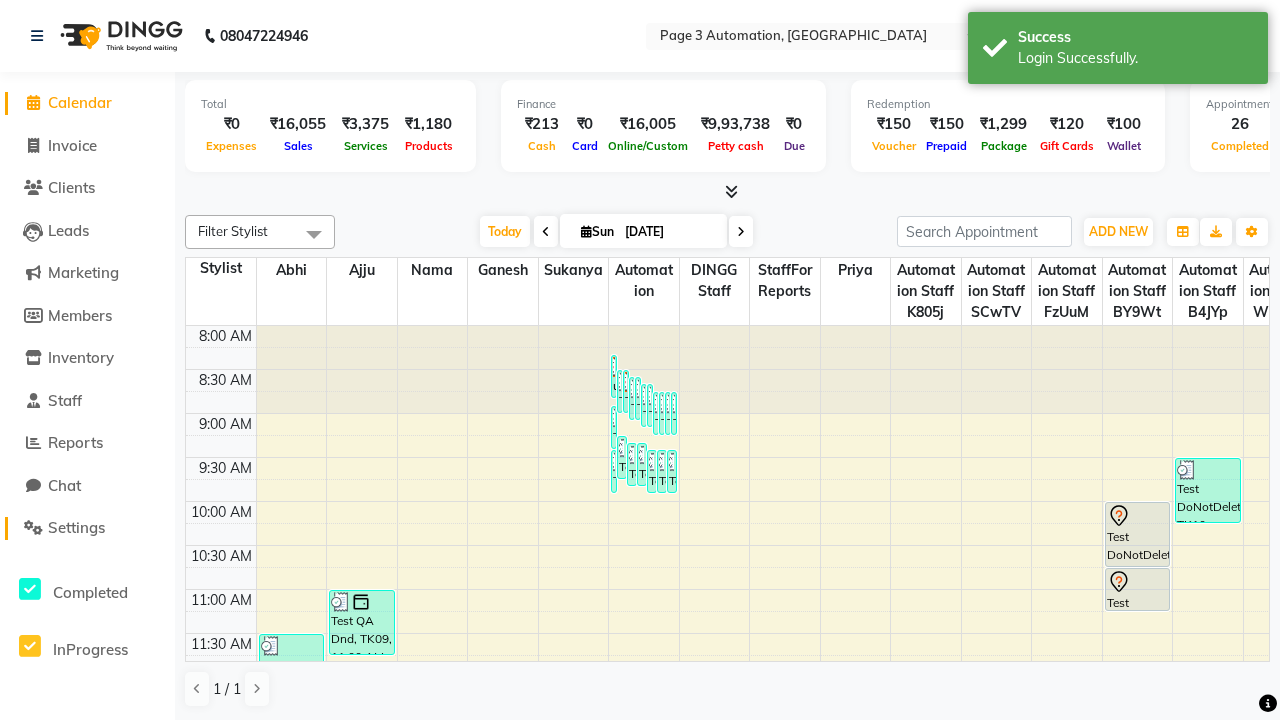 click on "Settings" 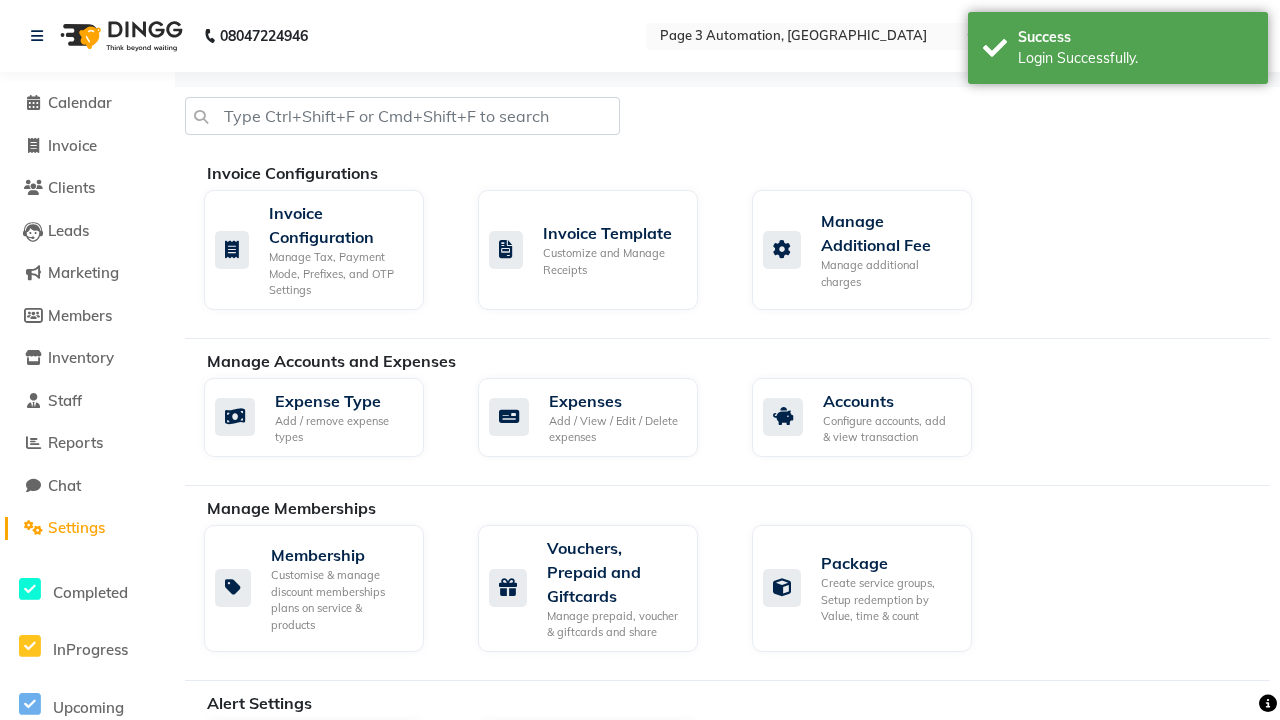 click on "Manage reset opening cash, change password." 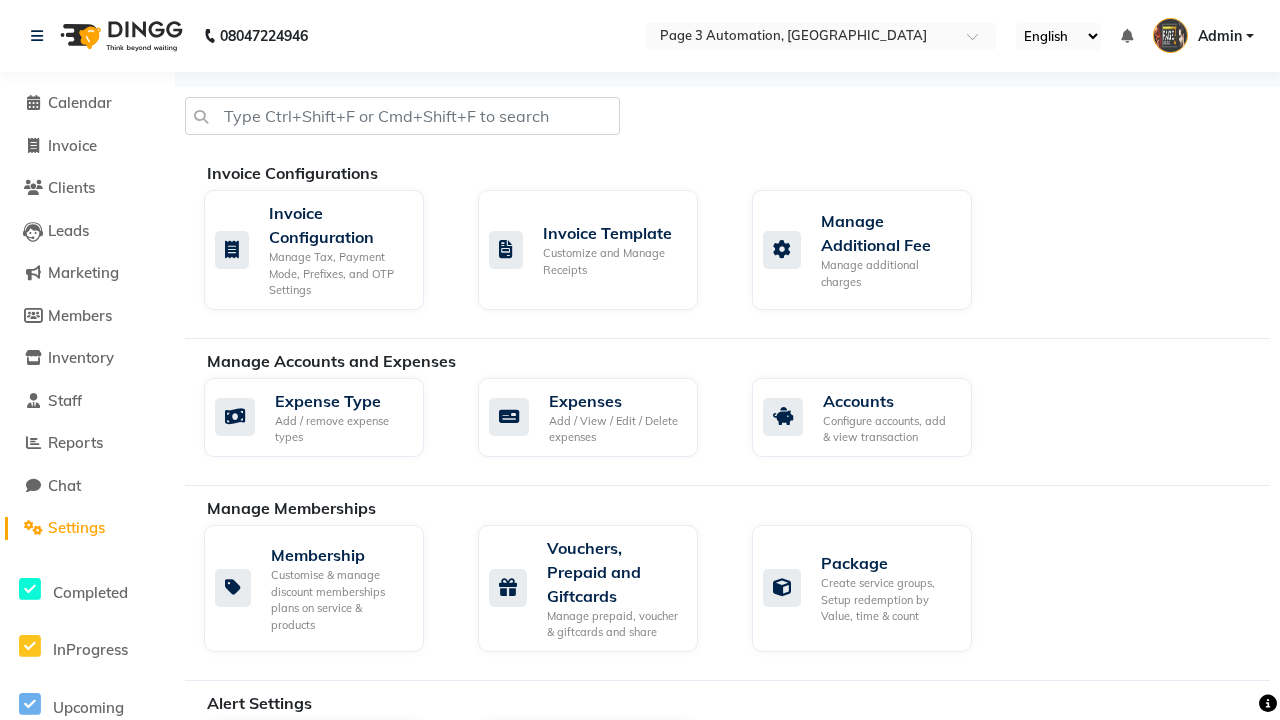 select on "2: 15" 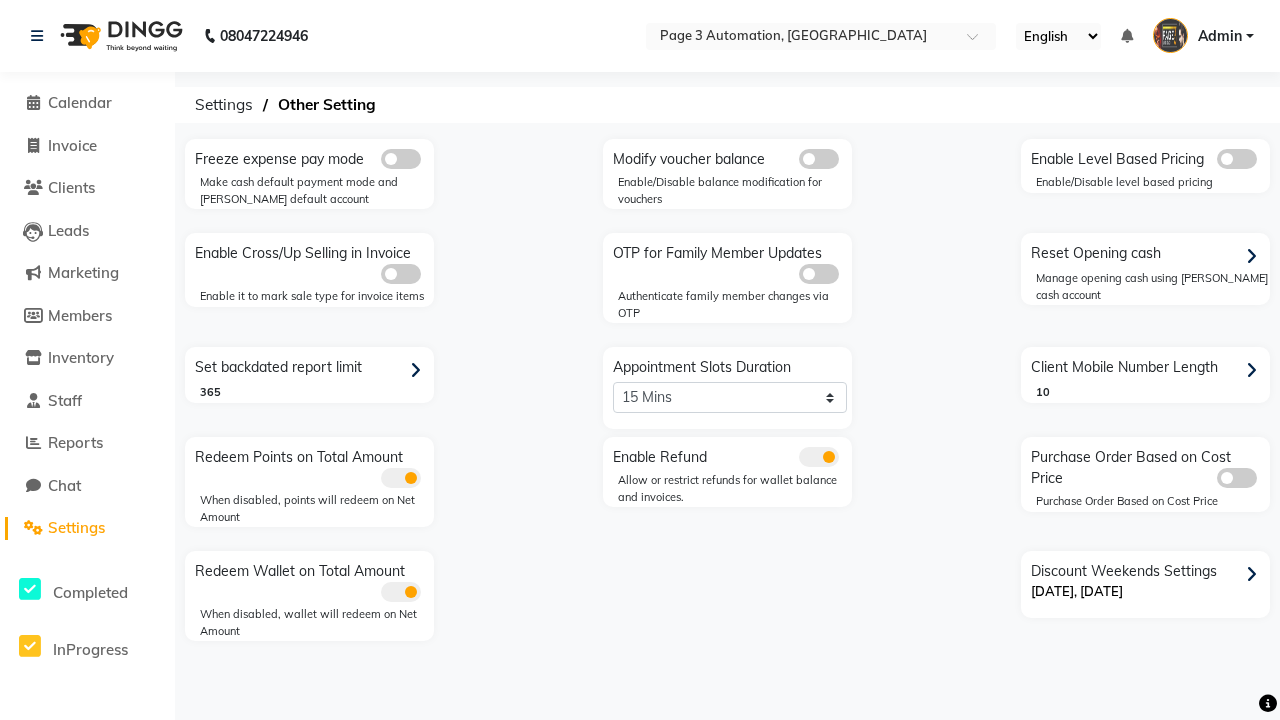 click 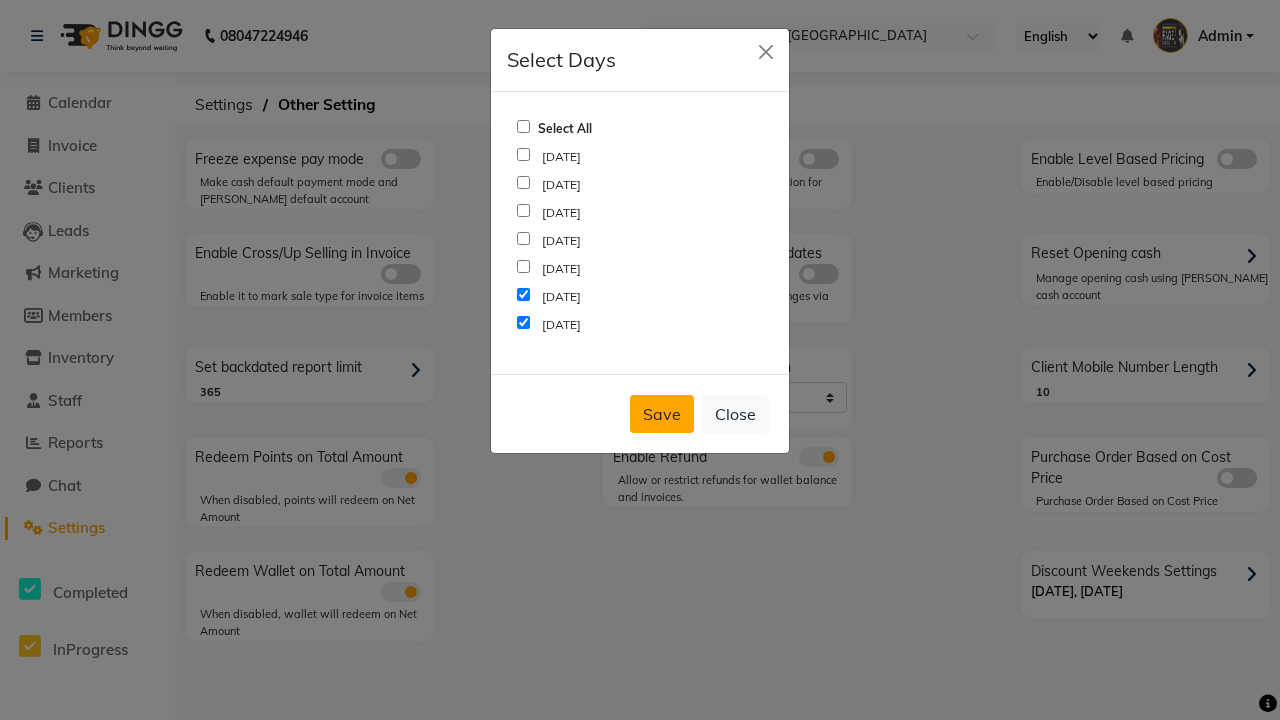 click on "Save" 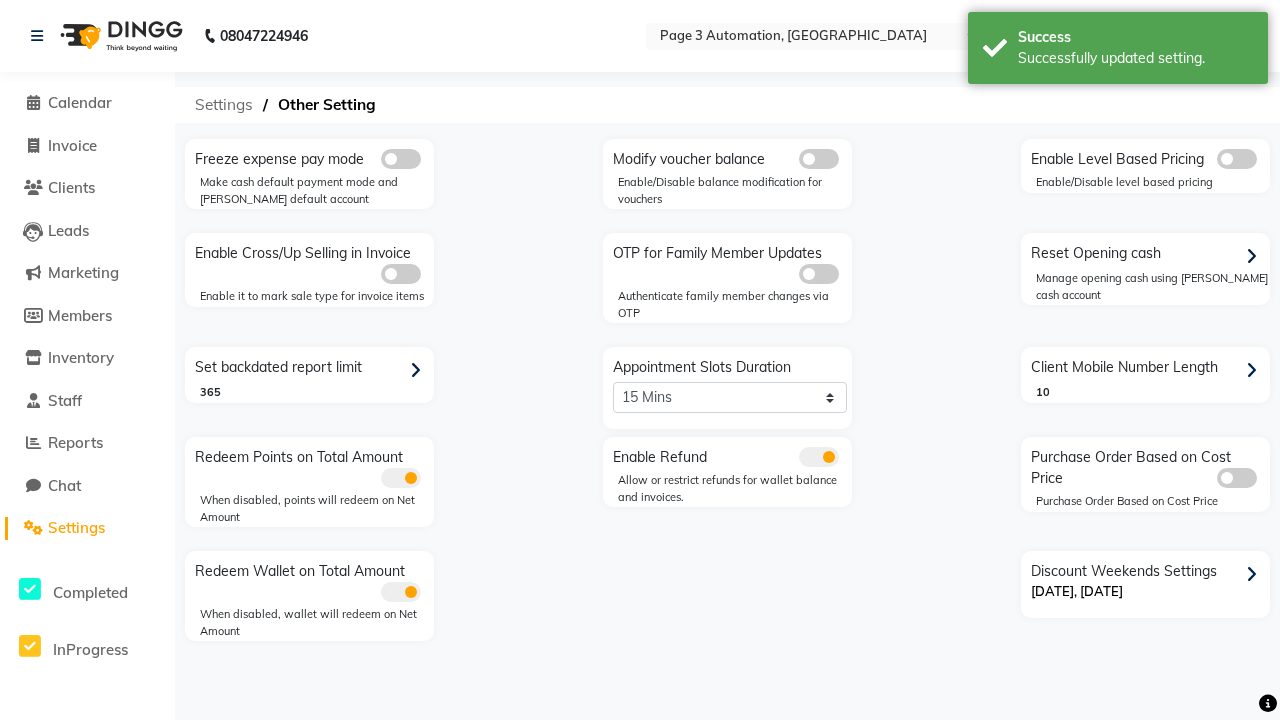 click on "Settings" 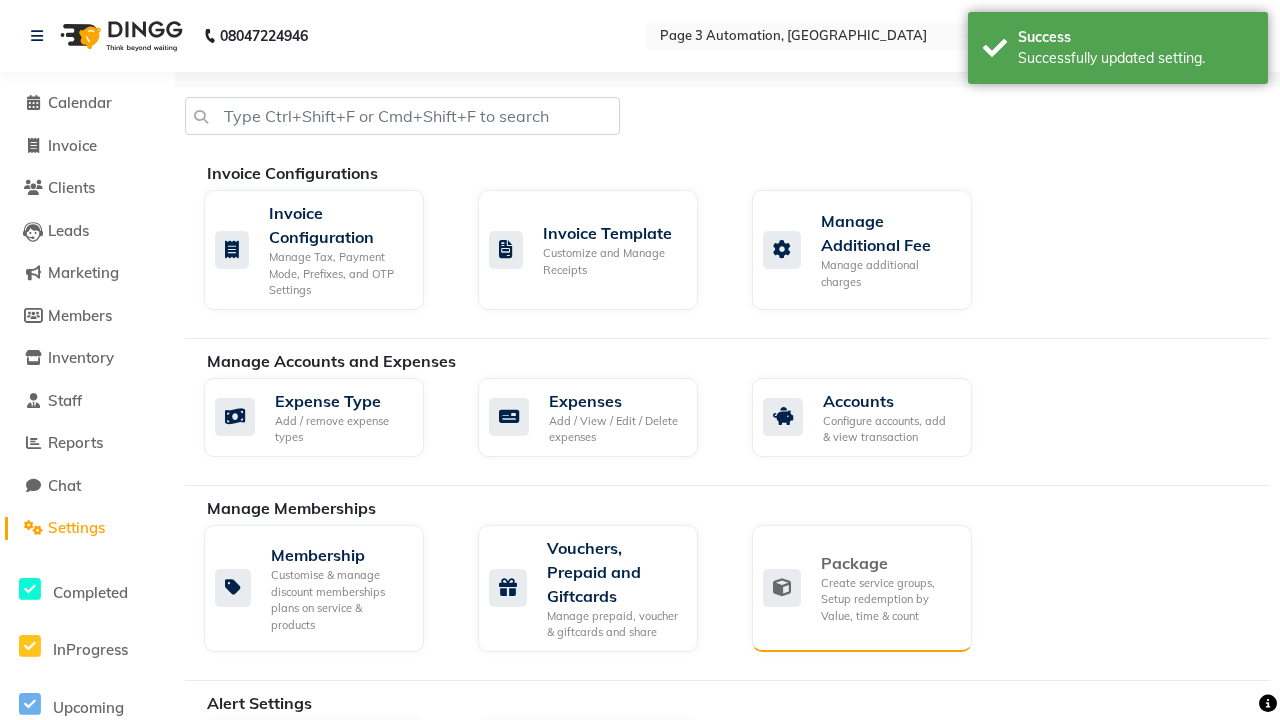 click on "Package" 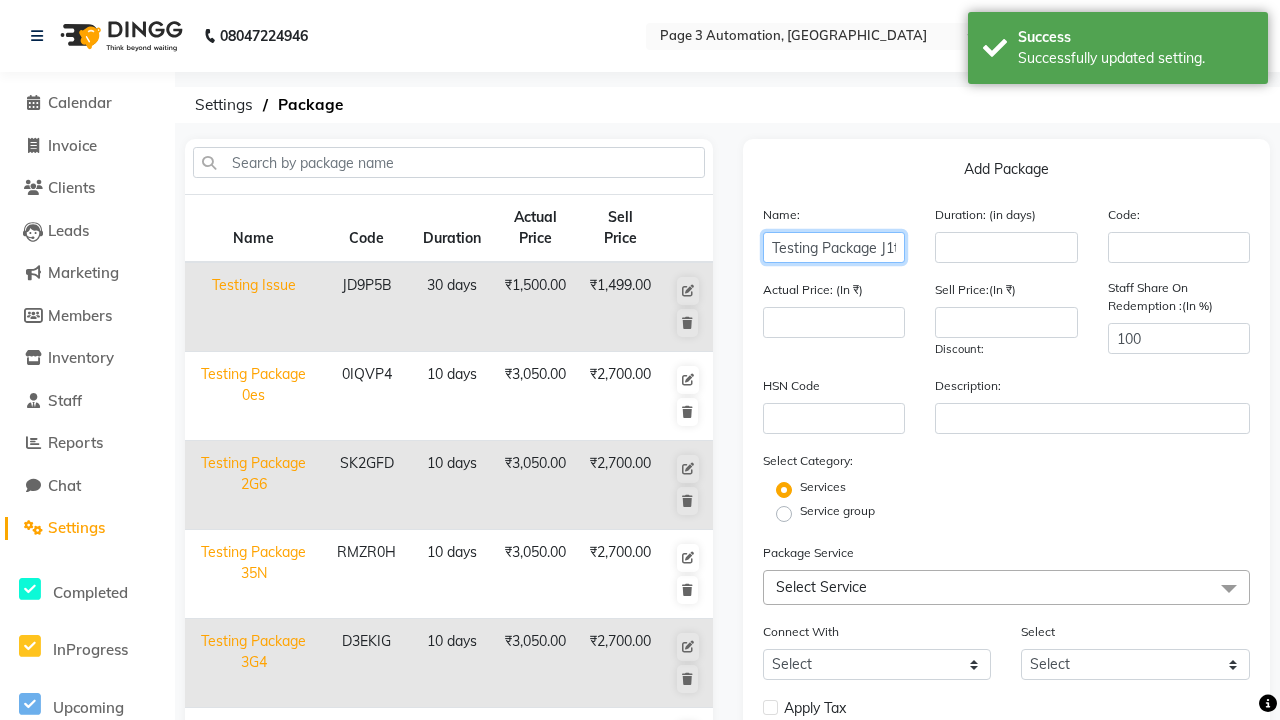type on "Testing Package J1t" 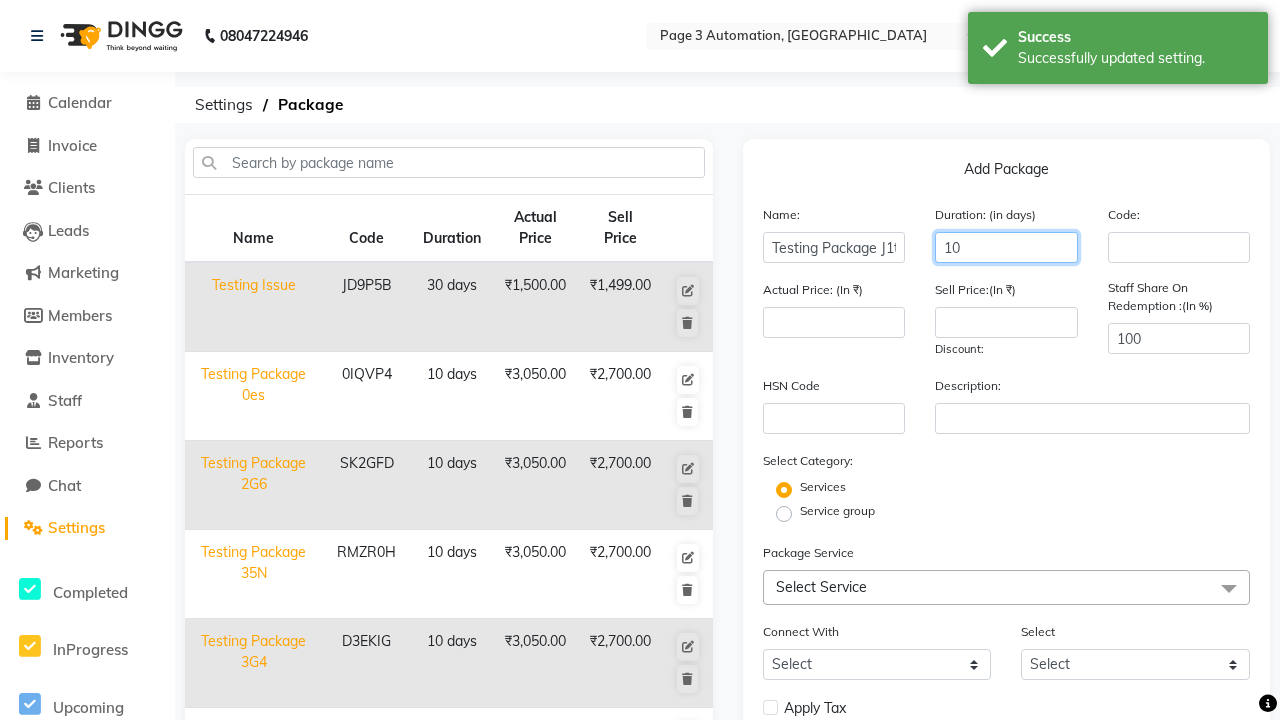 type on "10" 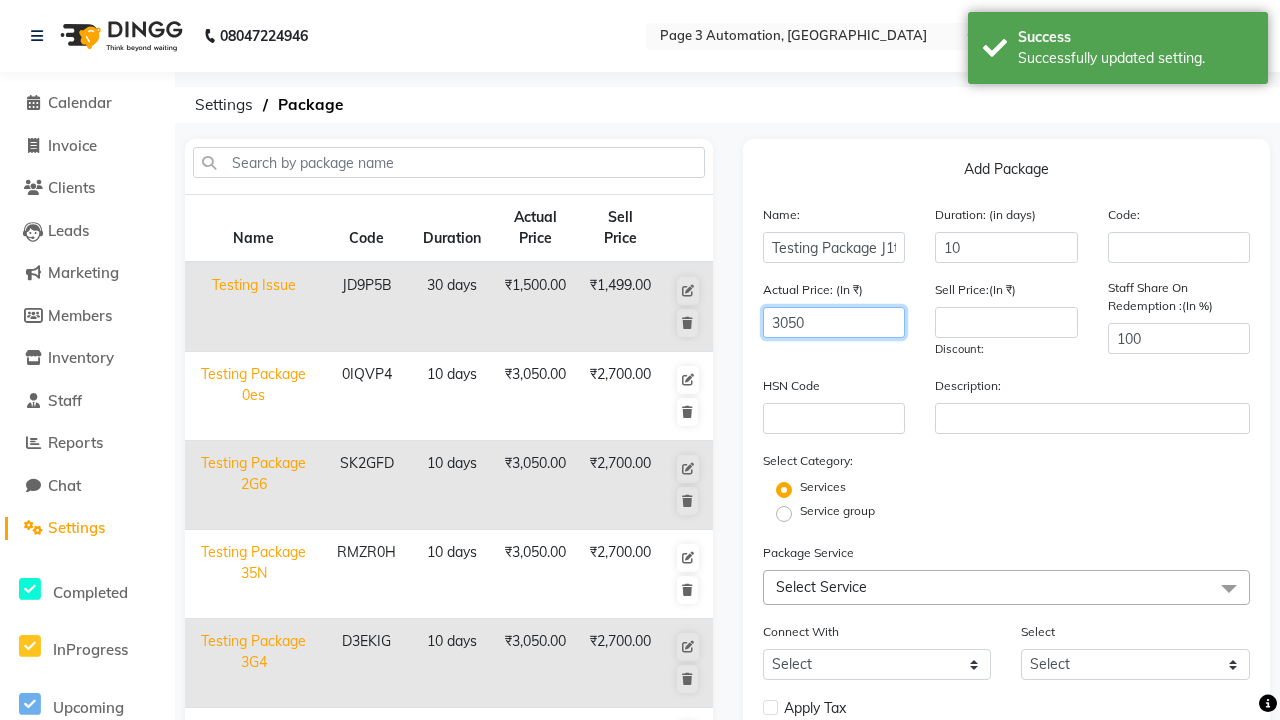 type on "3050" 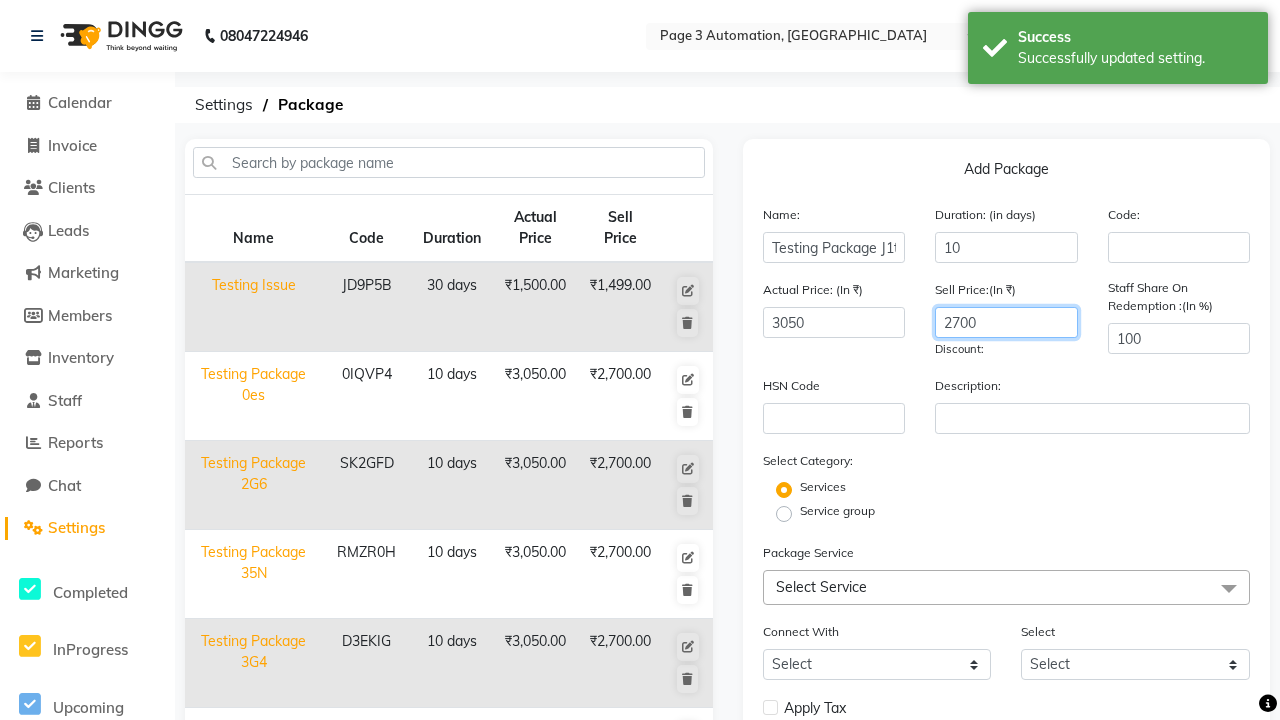 scroll, scrollTop: 0, scrollLeft: 0, axis: both 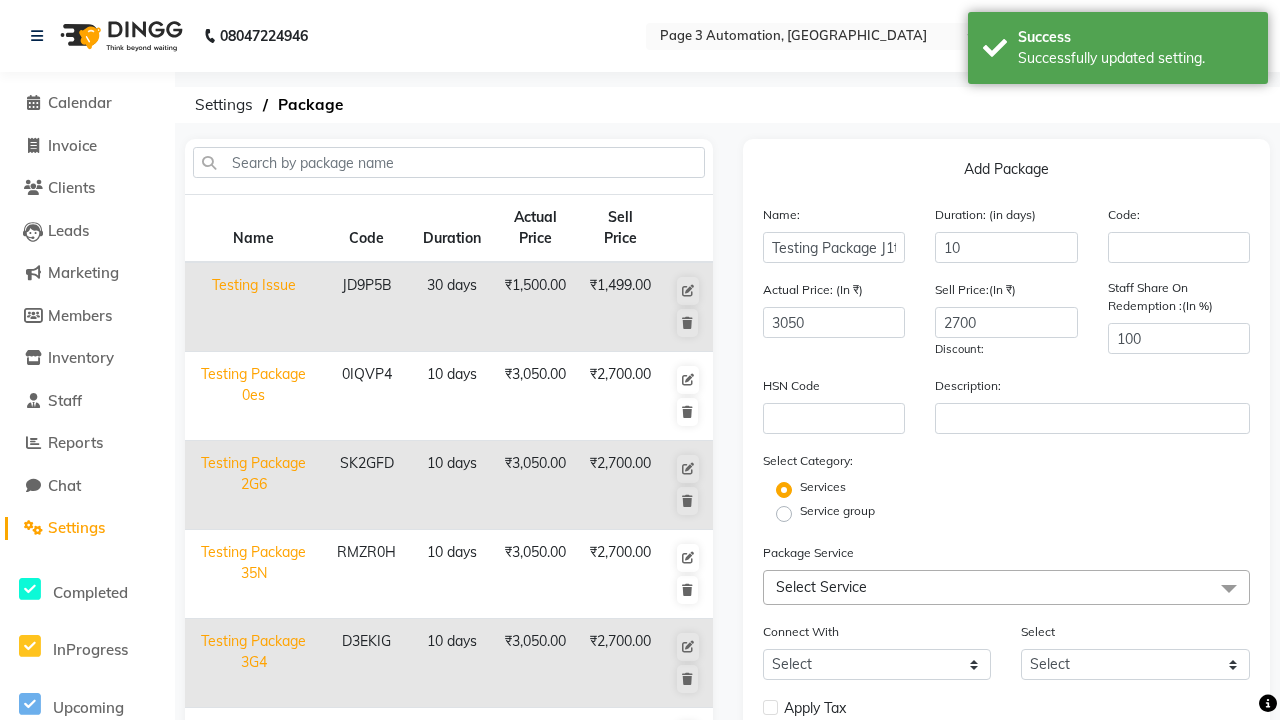 click on "Service group" 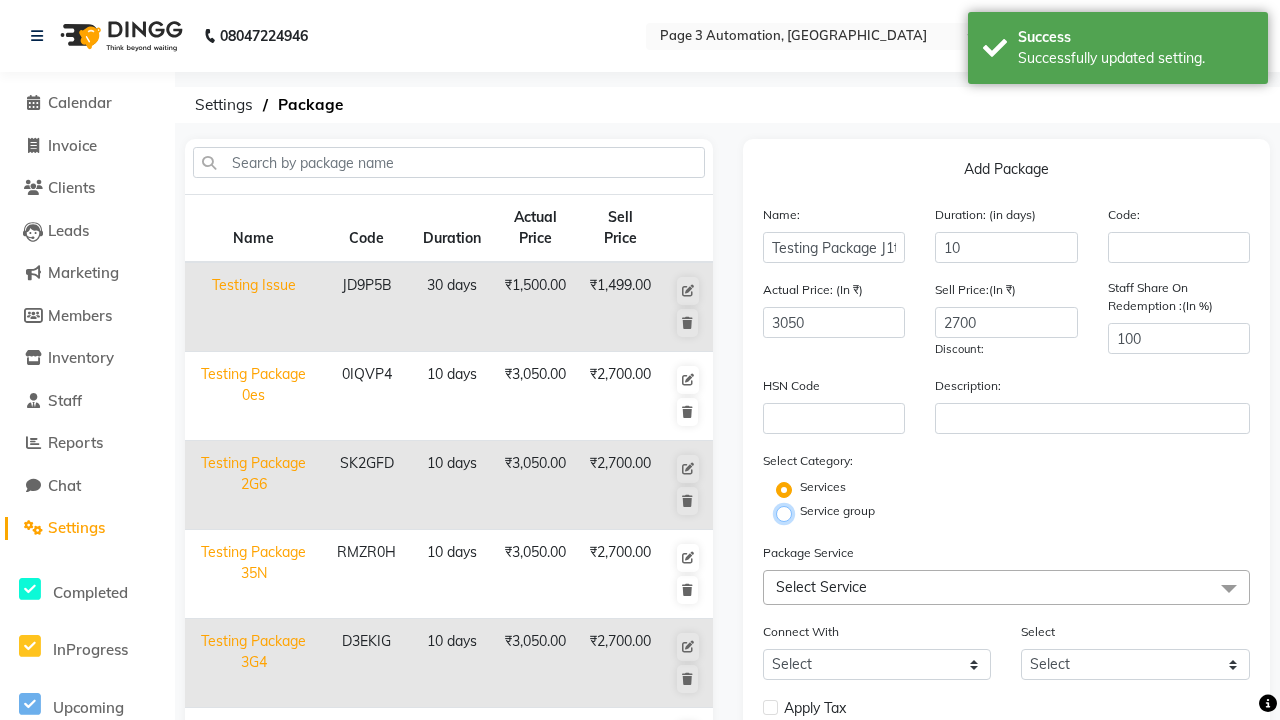 click on "Service group" at bounding box center (790, 512) 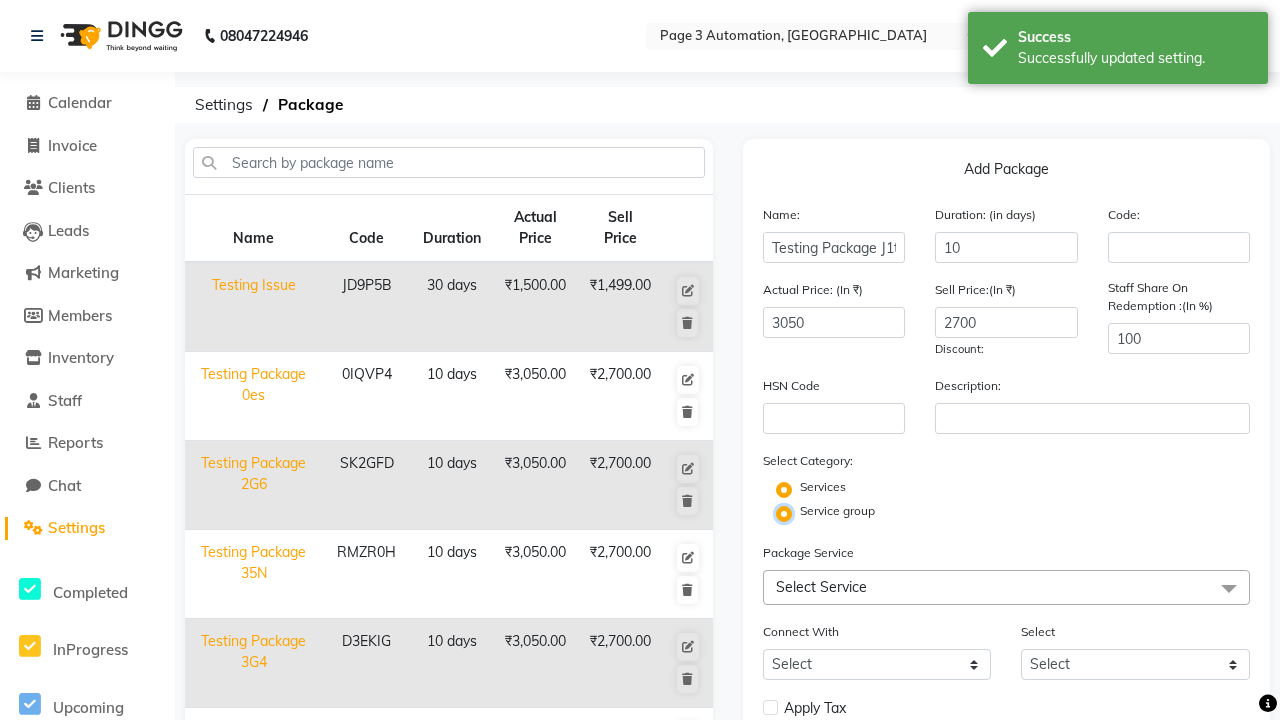 radio on "false" 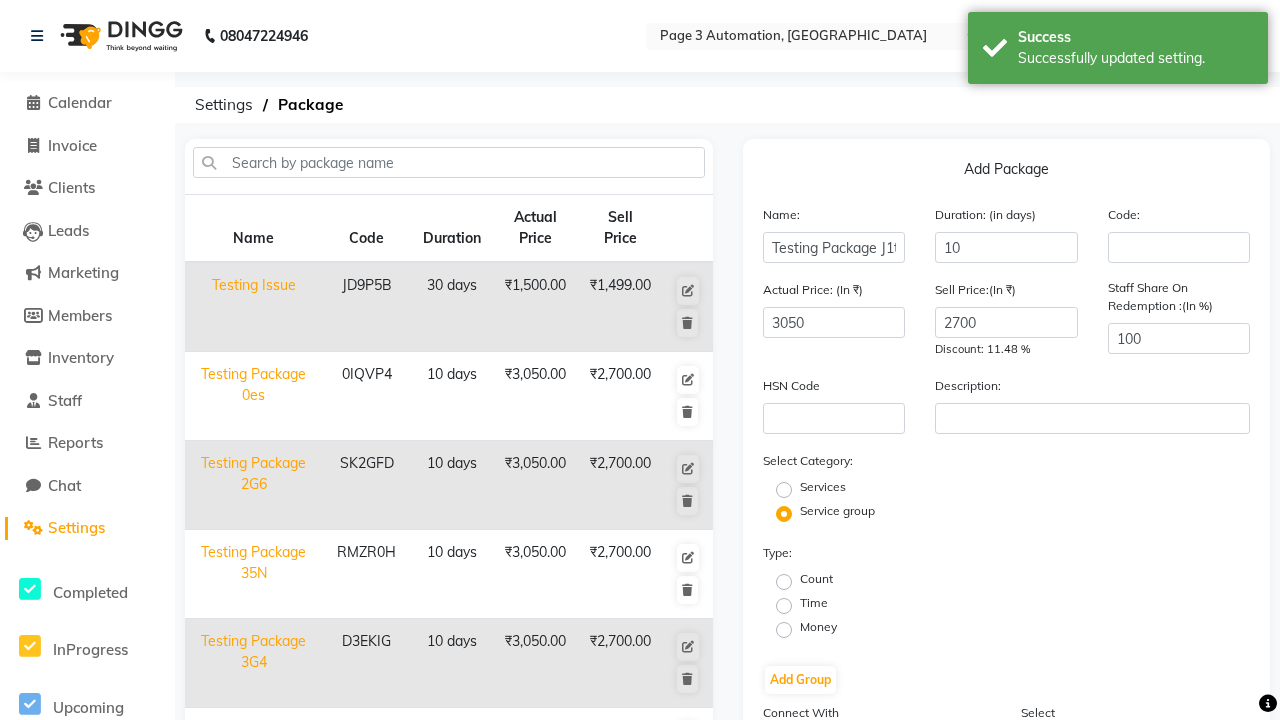 click on "Money" 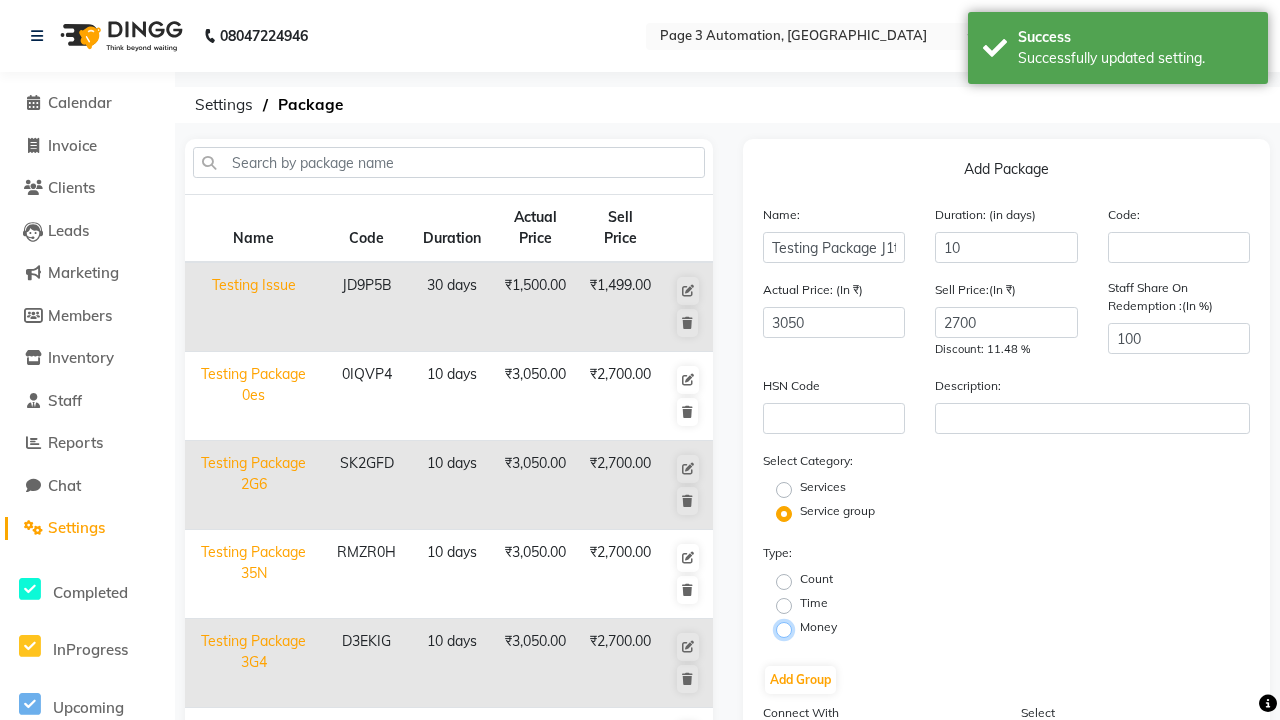 click on "Money" at bounding box center [790, 628] 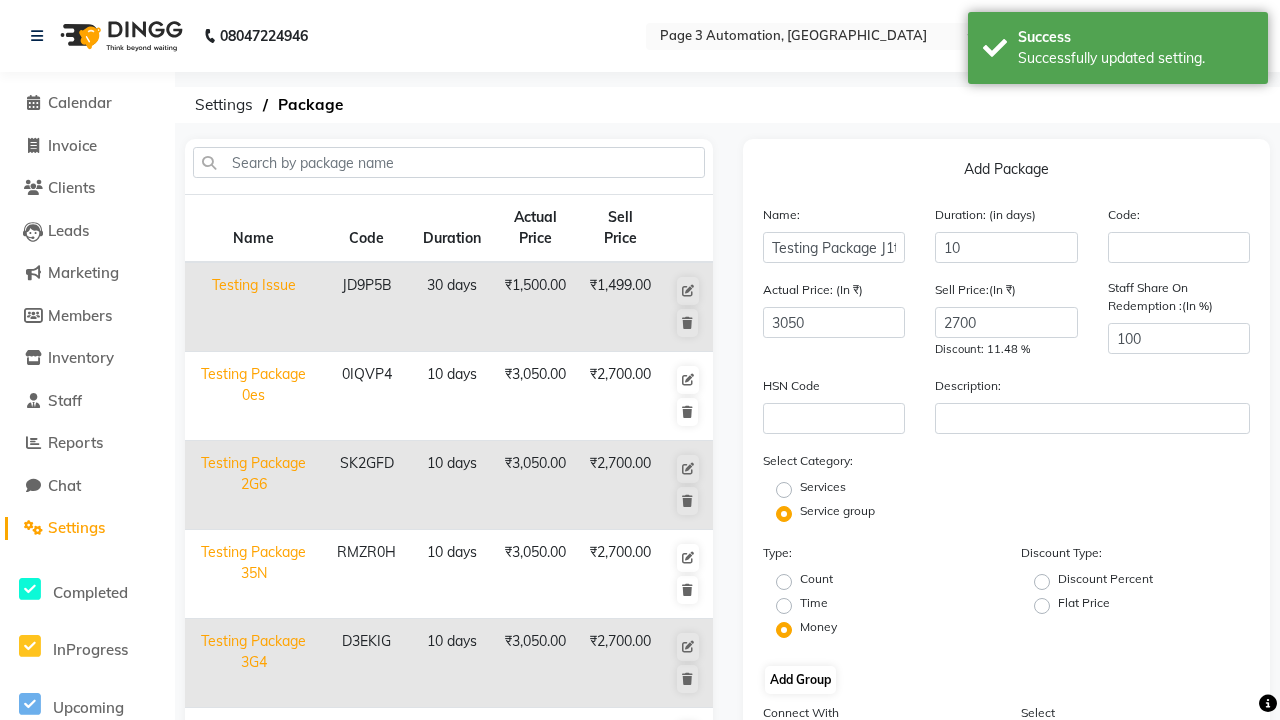 click on "Flat Price" 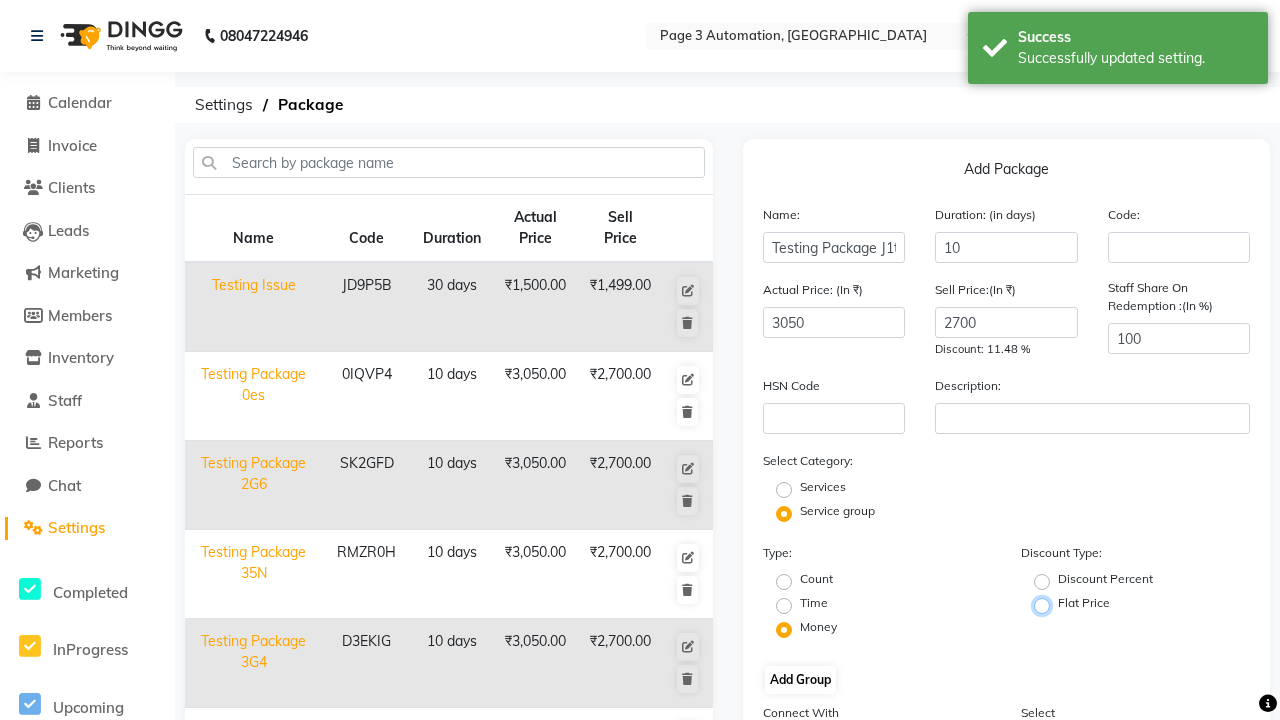click on "Flat Price" at bounding box center (1048, 604) 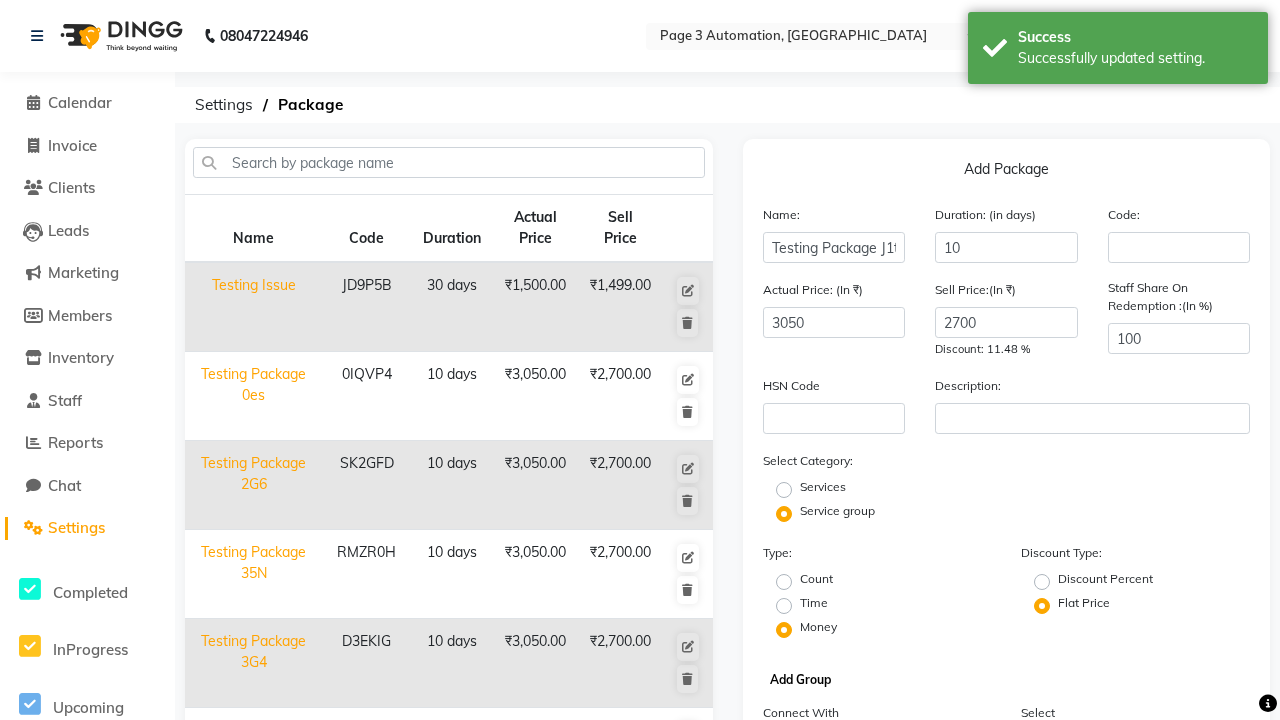 click on "Add Group" 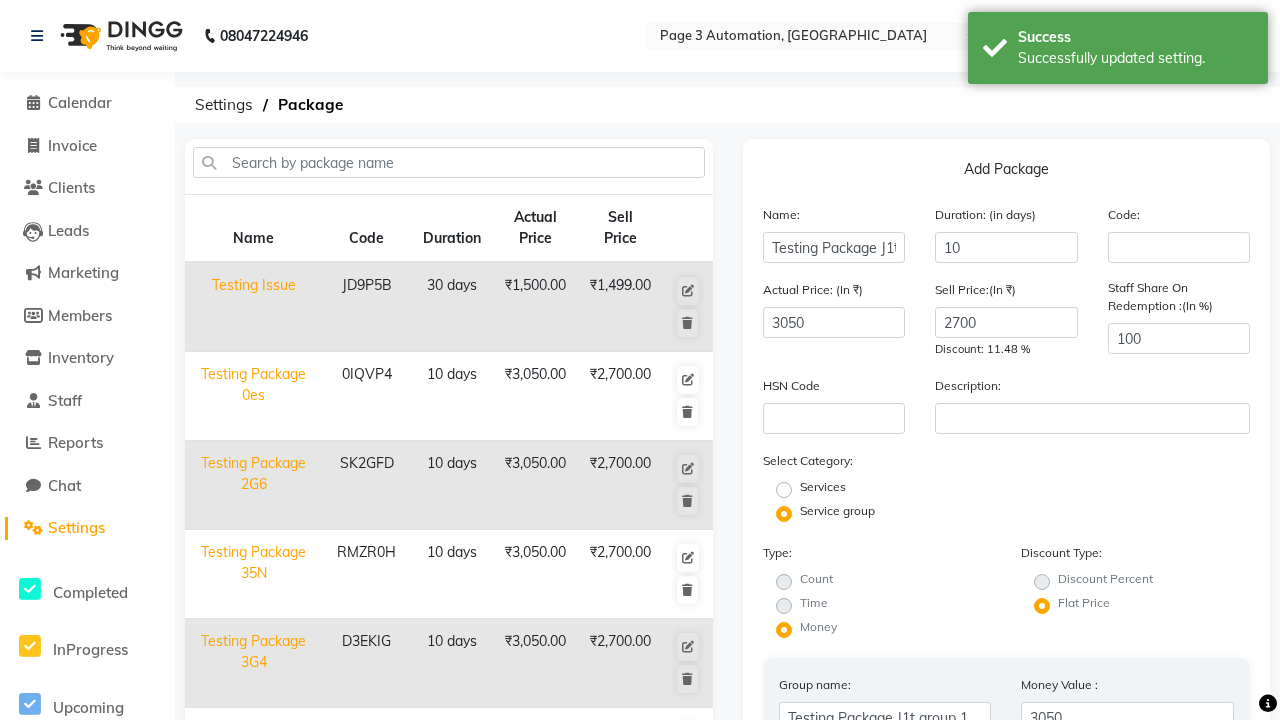 type on "025" 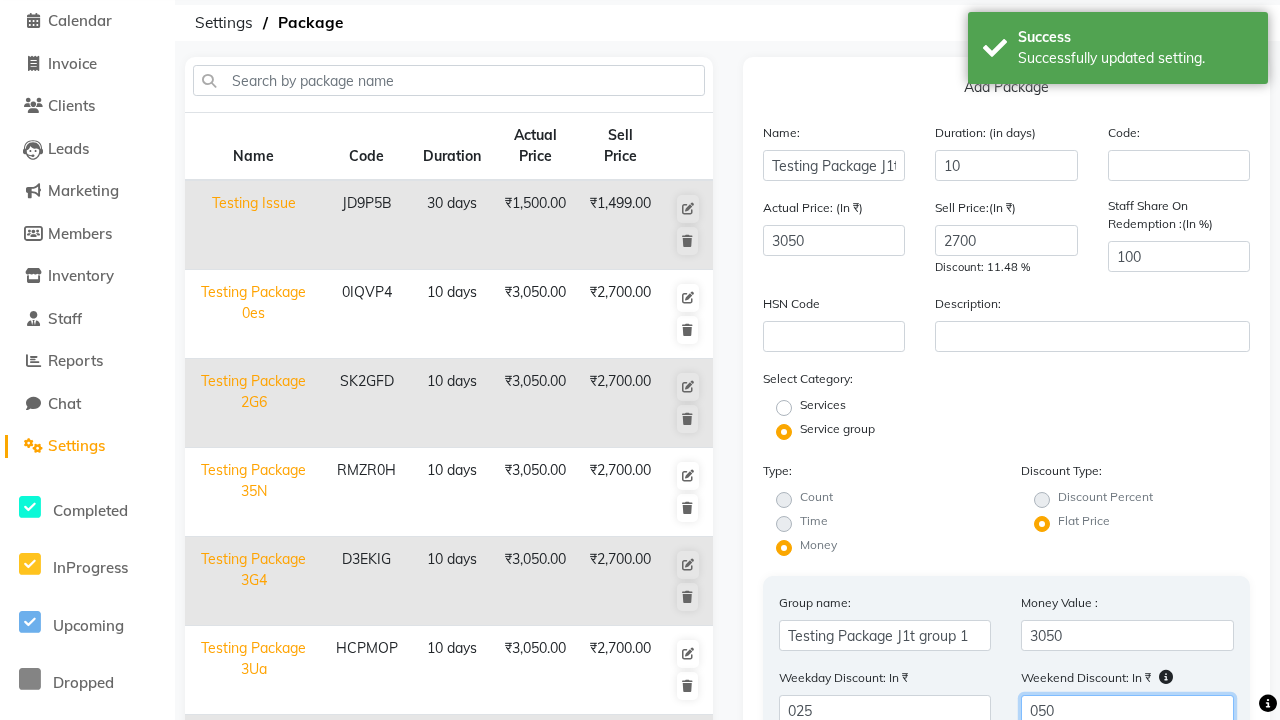 scroll, scrollTop: 0, scrollLeft: 5, axis: horizontal 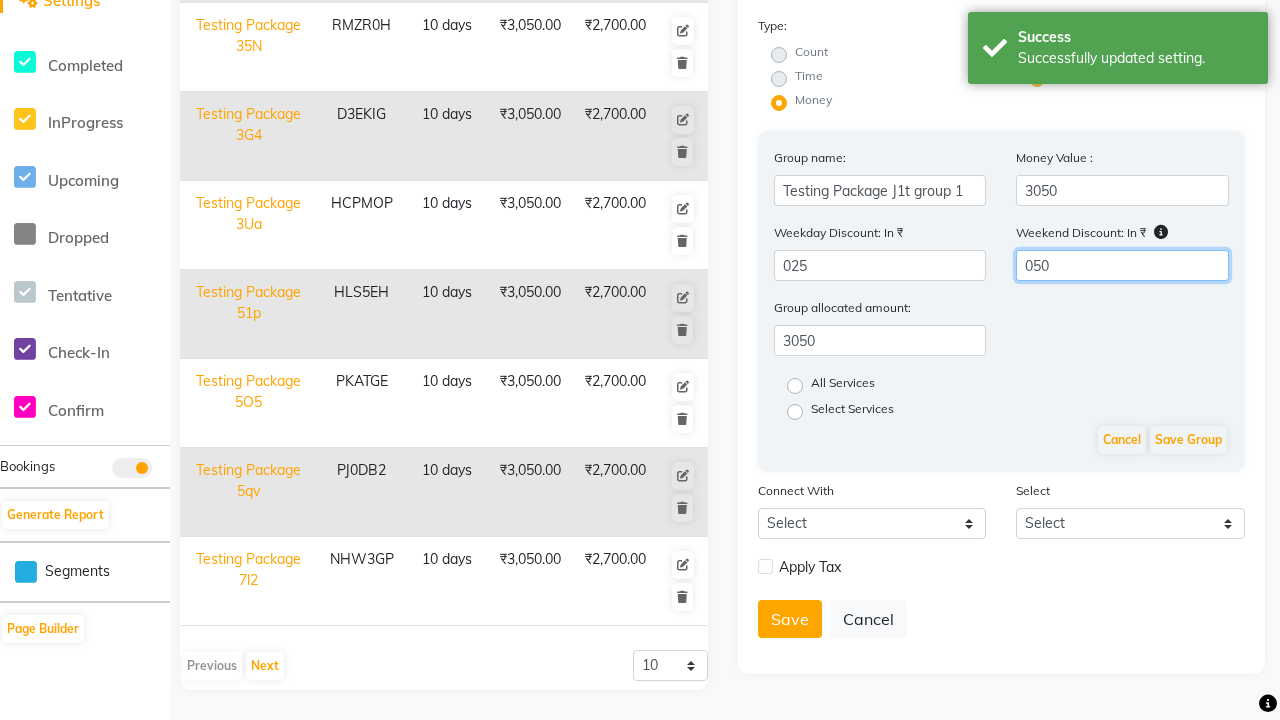 type on "050" 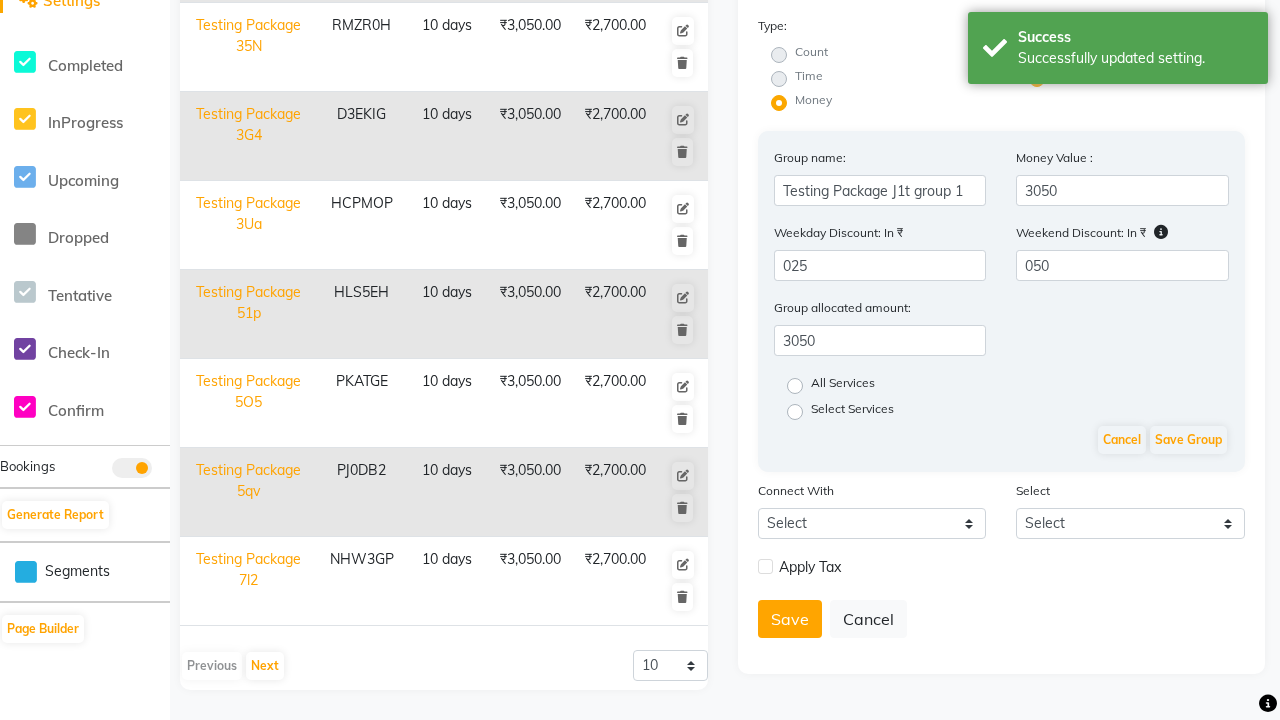 click on "All Services" 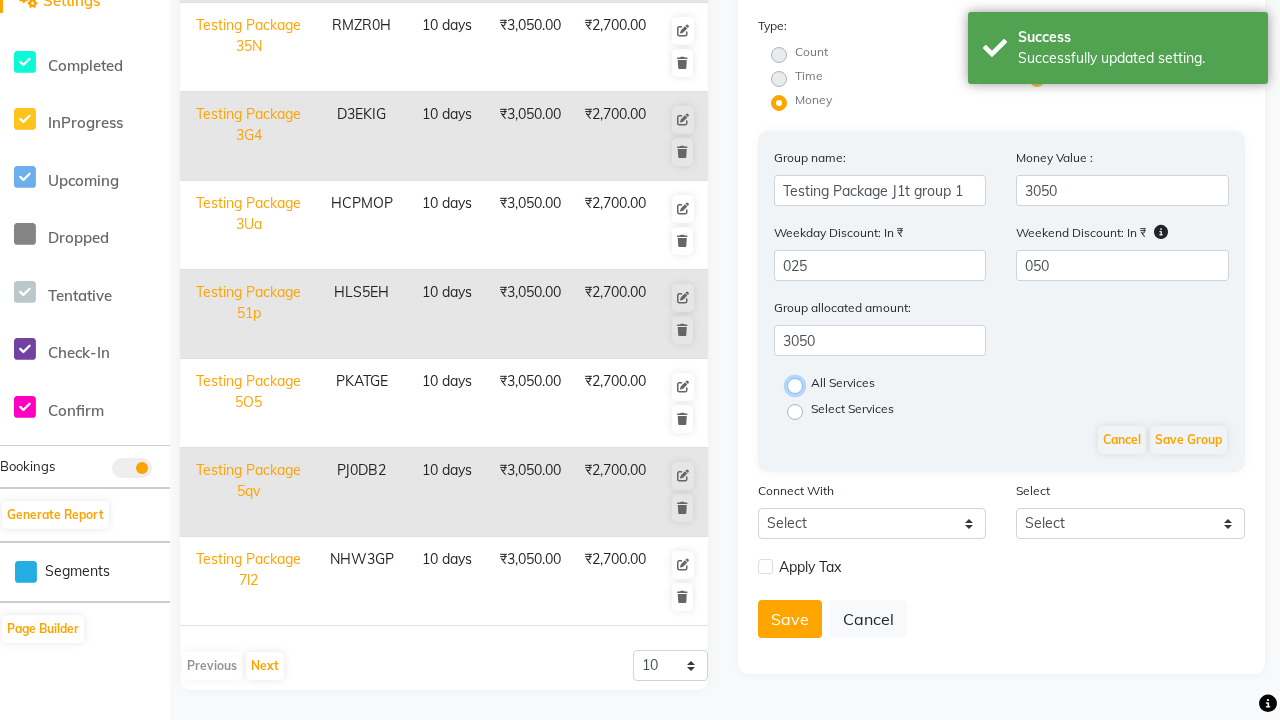 click on "All Services" at bounding box center [801, 384] 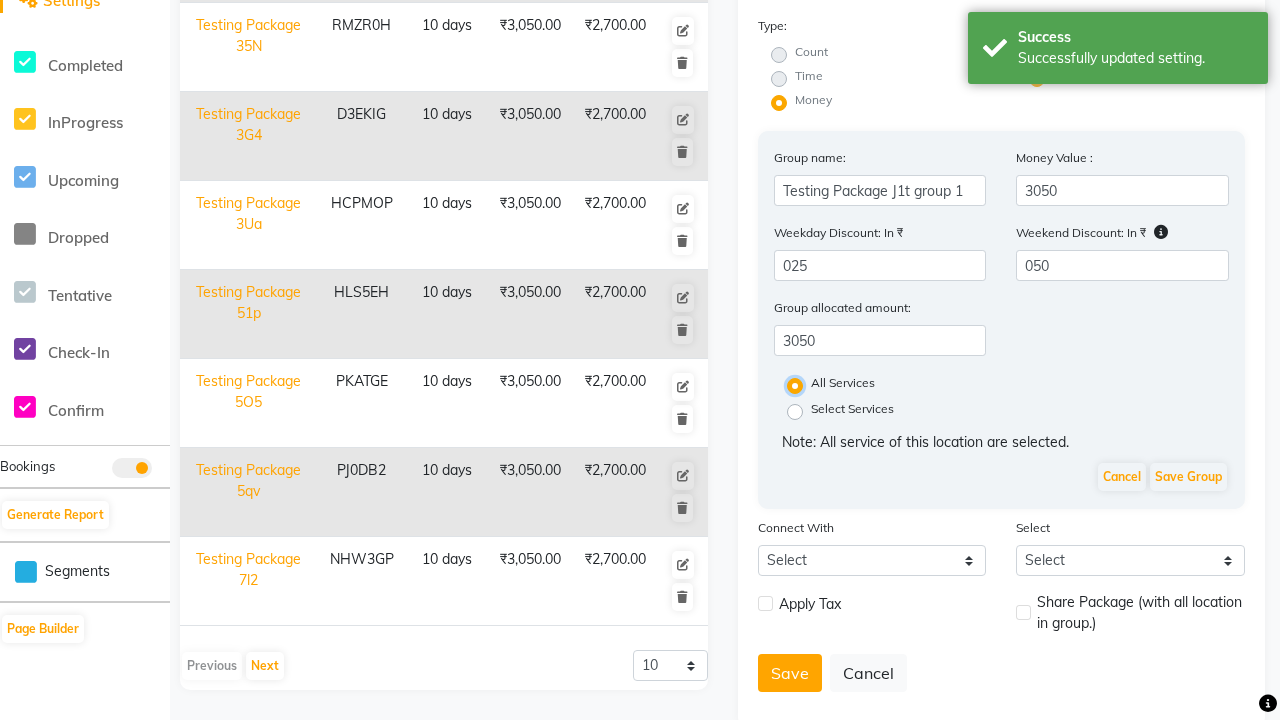 scroll, scrollTop: 452, scrollLeft: 0, axis: vertical 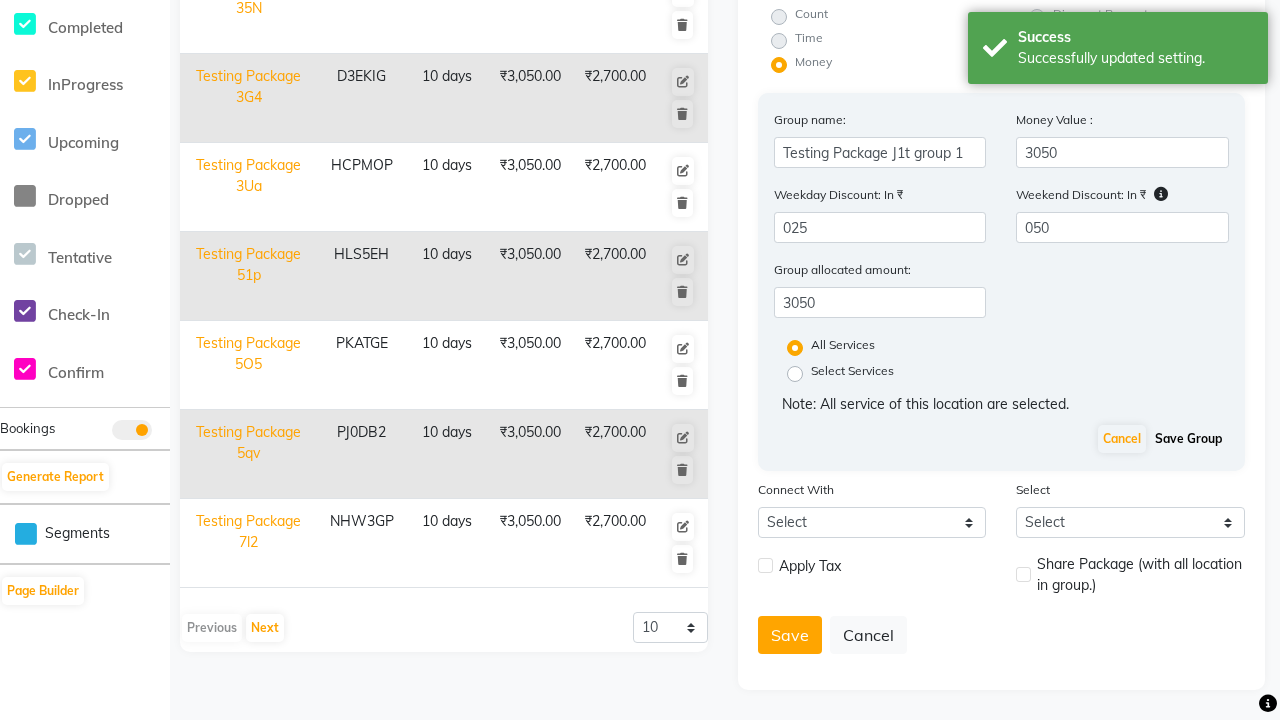 click on "Save Group" 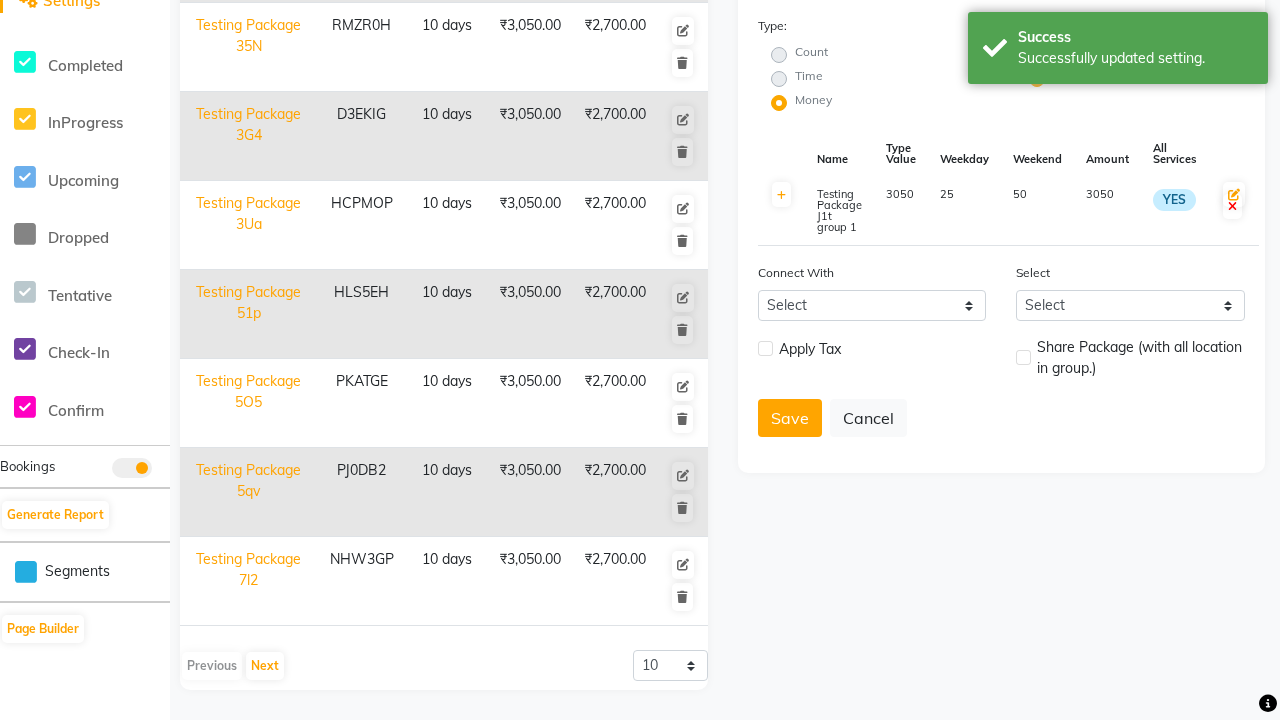 scroll, scrollTop: 0, scrollLeft: 0, axis: both 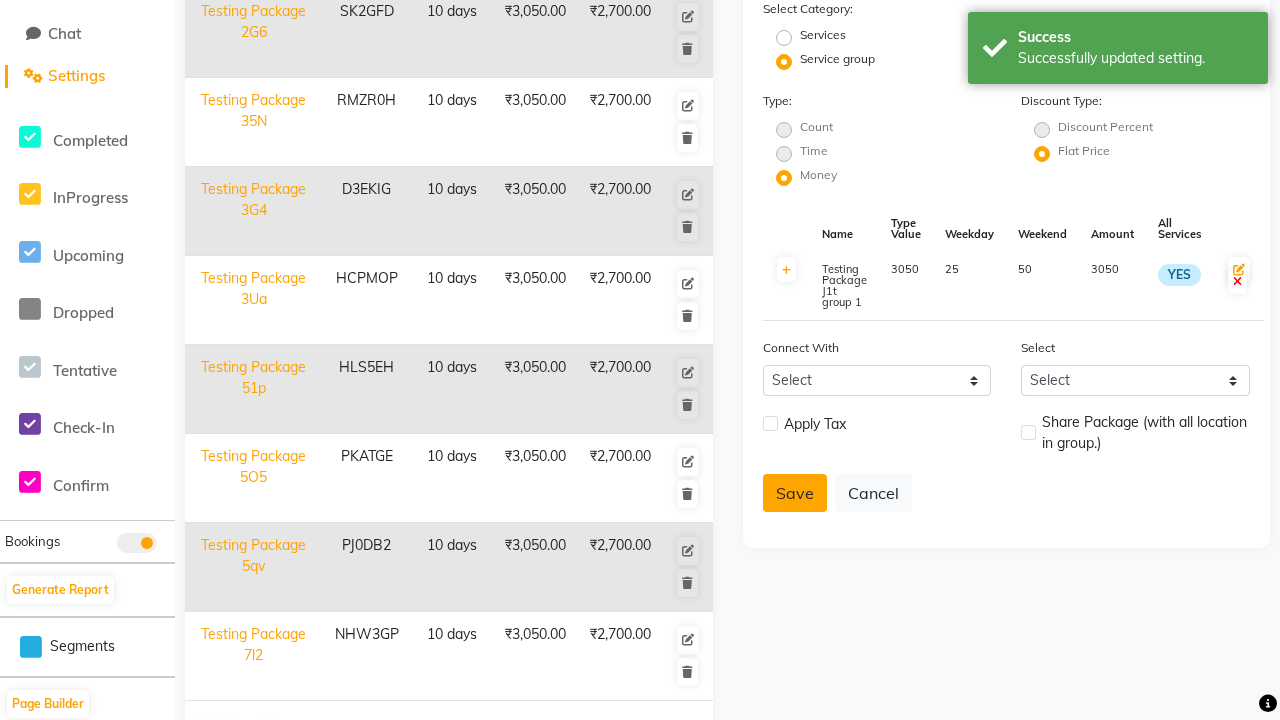 click on "Save" 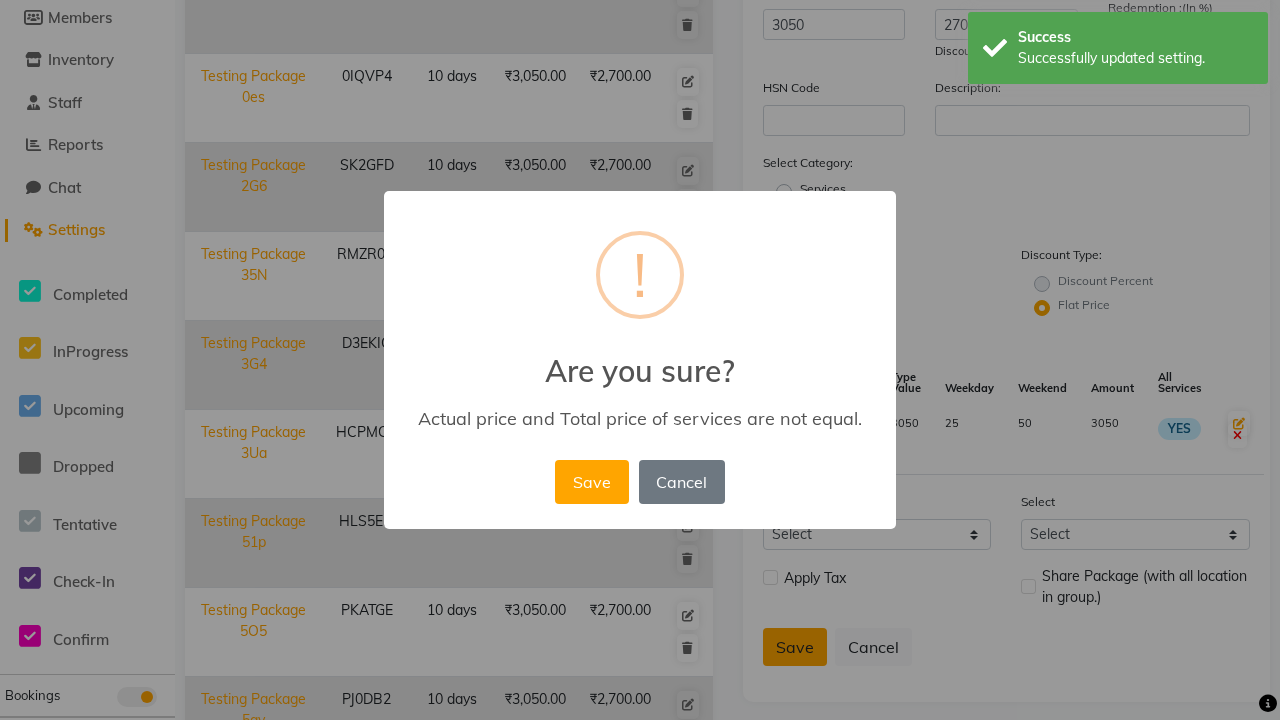 scroll, scrollTop: 244, scrollLeft: 0, axis: vertical 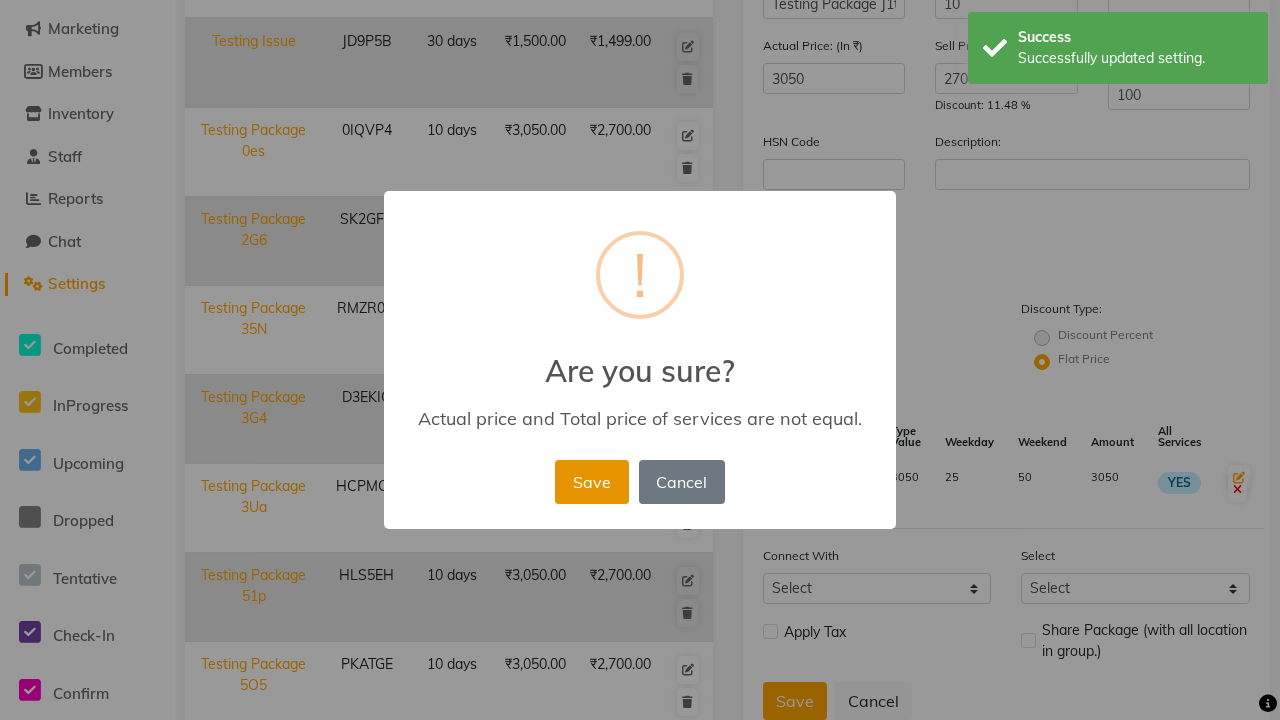 click on "Save" at bounding box center (591, 482) 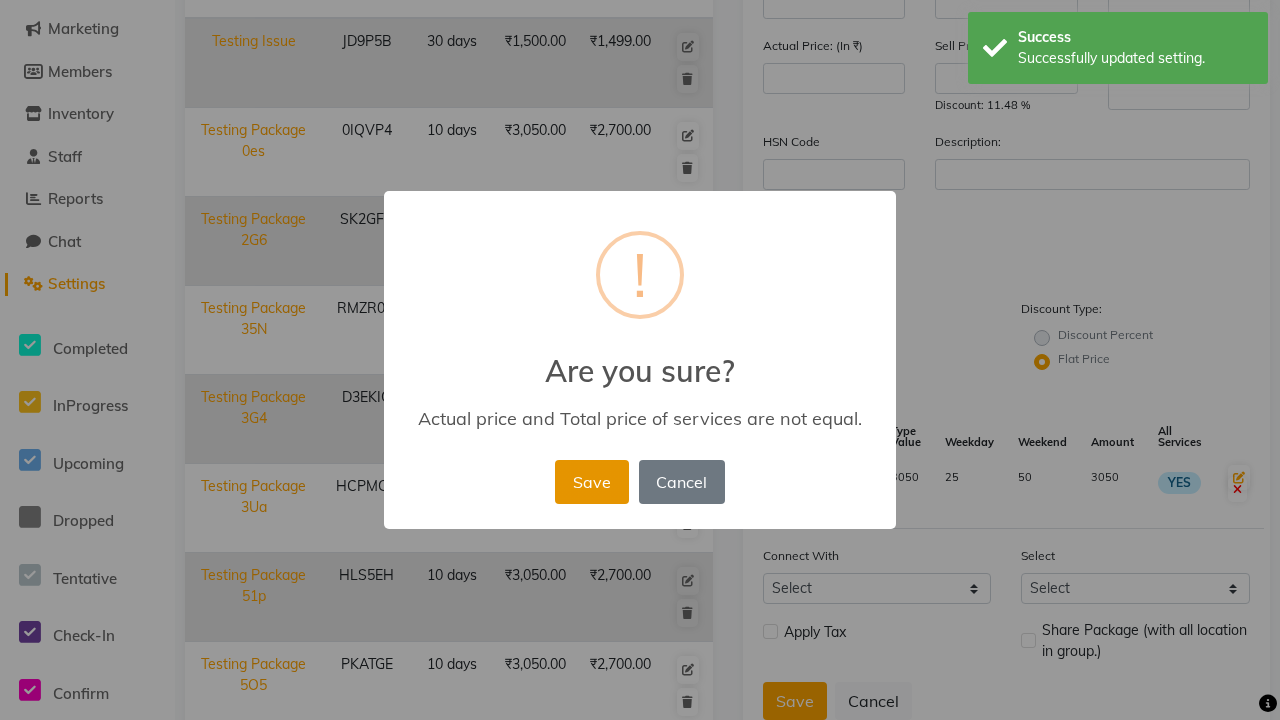 select 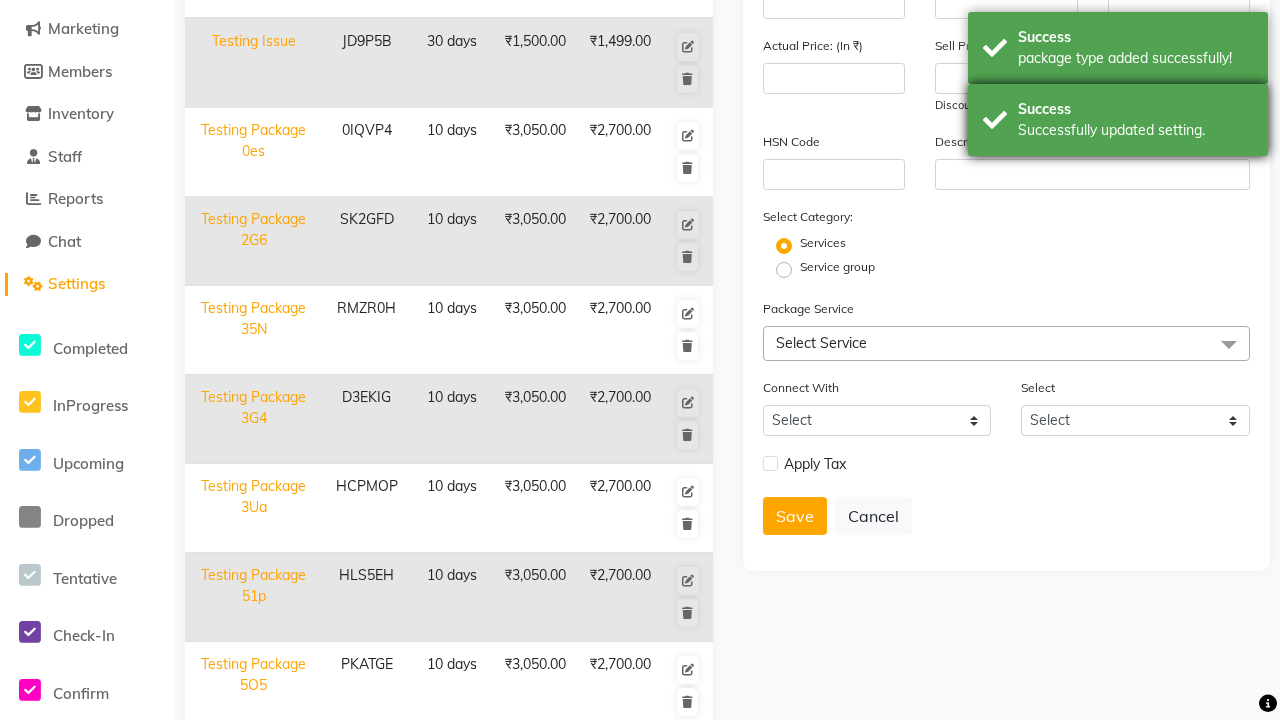 click on "Success   Successfully updated setting." at bounding box center (1118, 120) 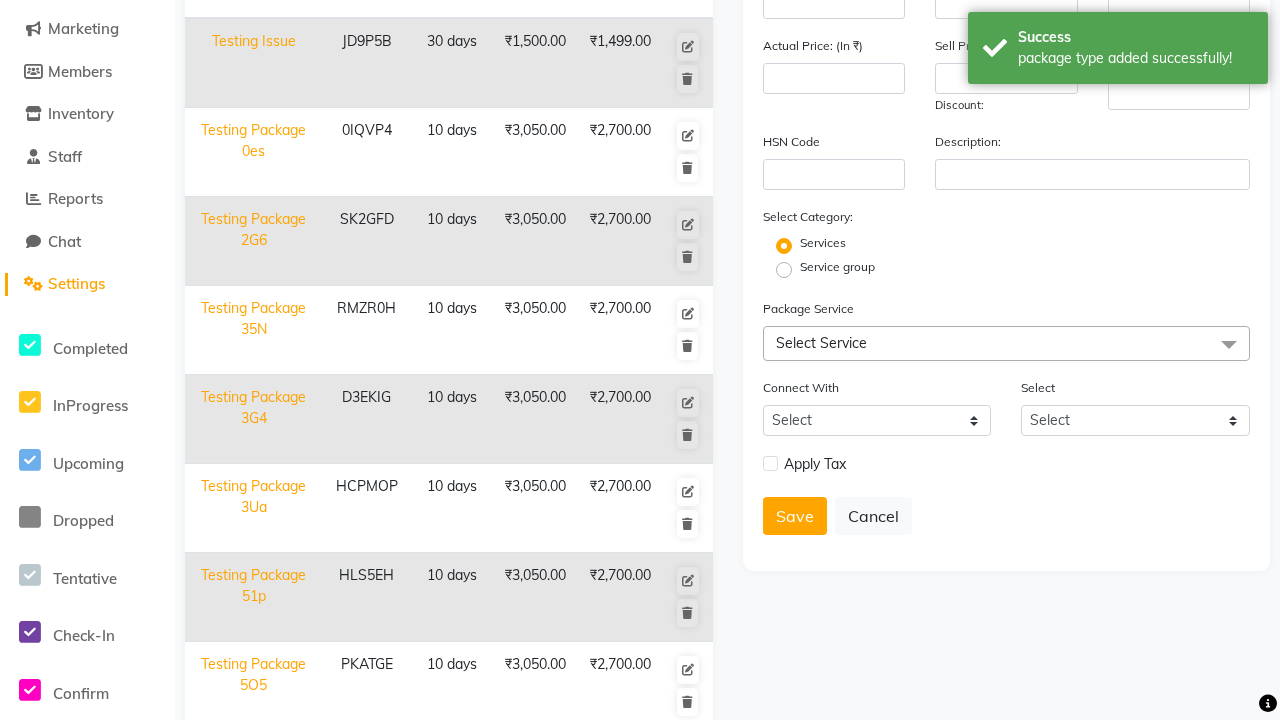 click at bounding box center (37, -208) 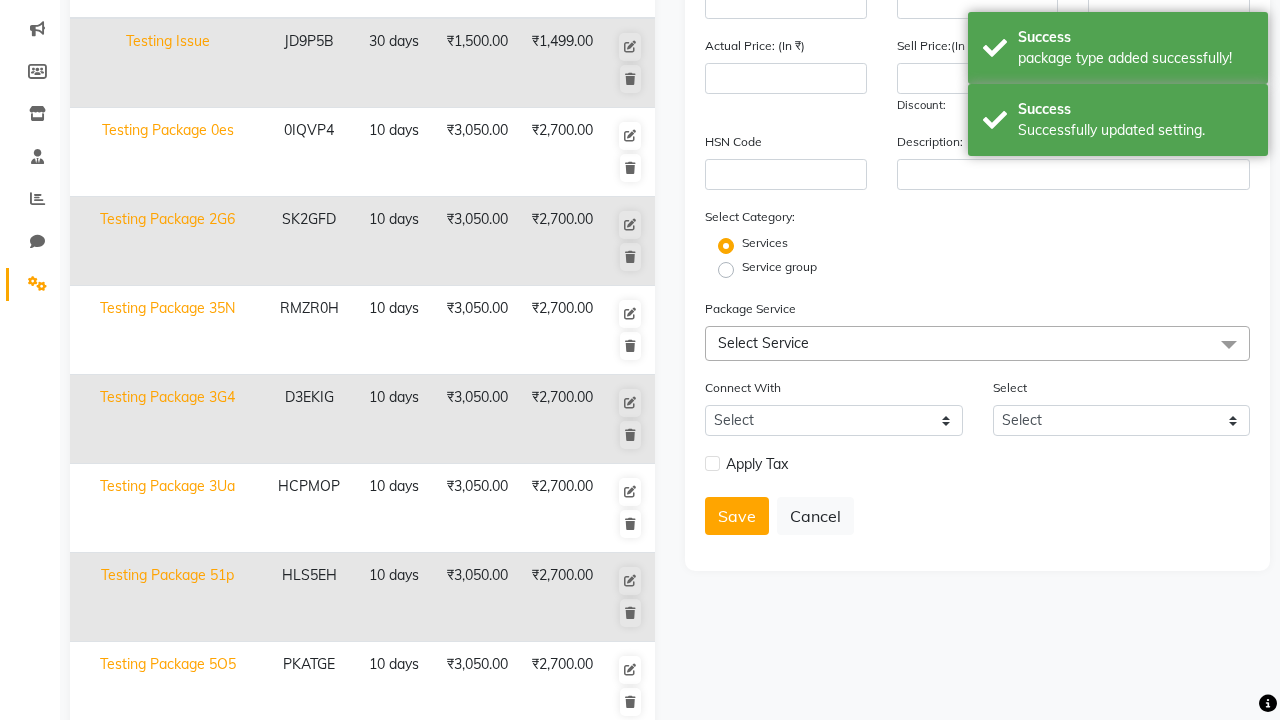 scroll, scrollTop: 0, scrollLeft: 0, axis: both 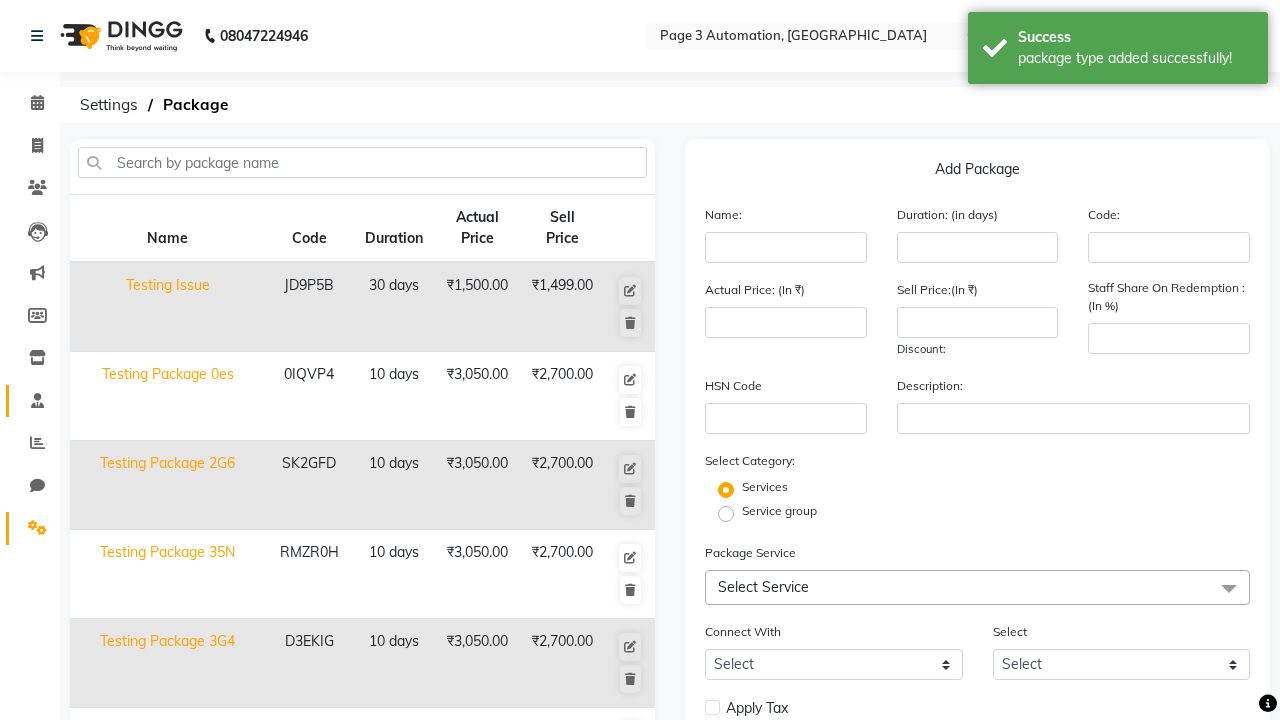 click 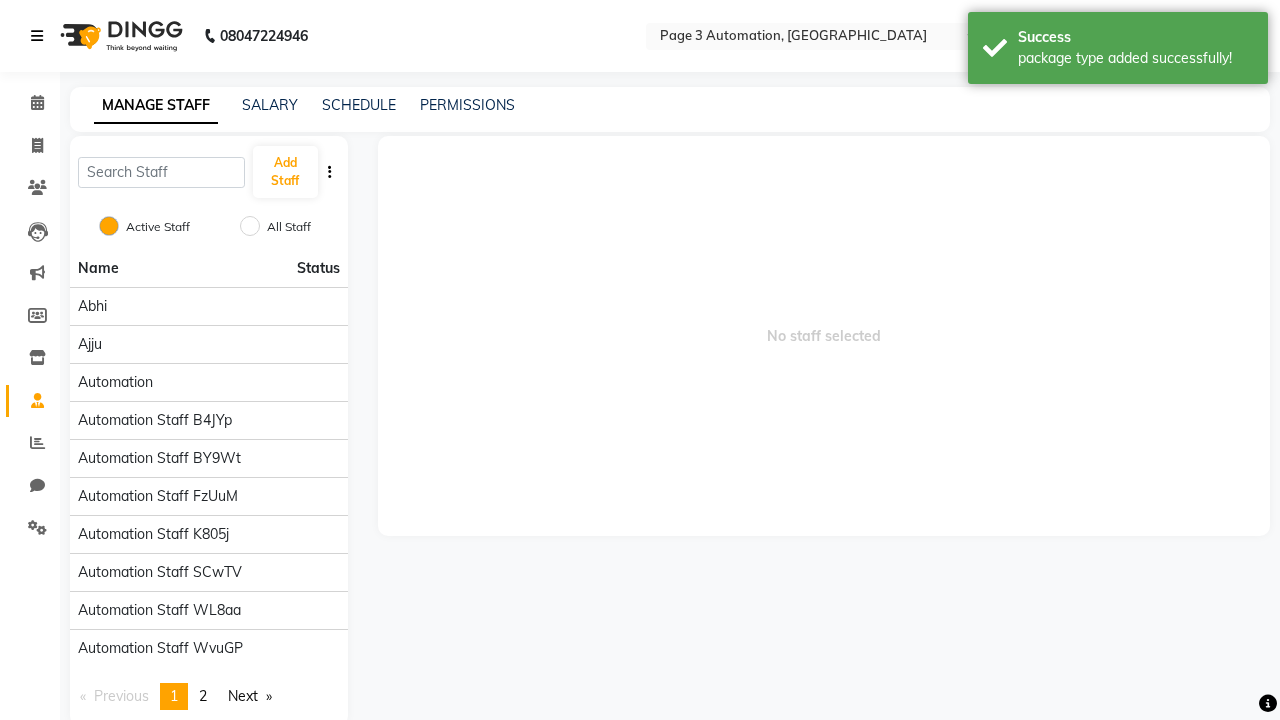 click at bounding box center [37, 36] 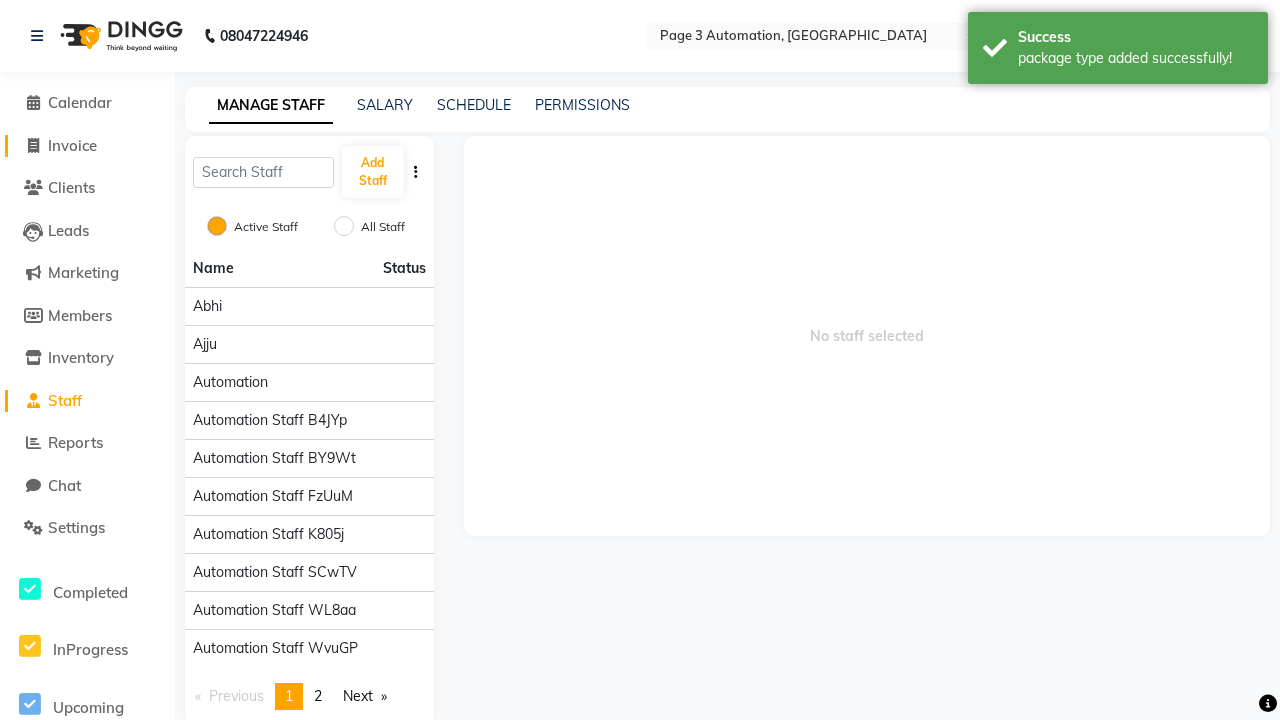 click on "Invoice" 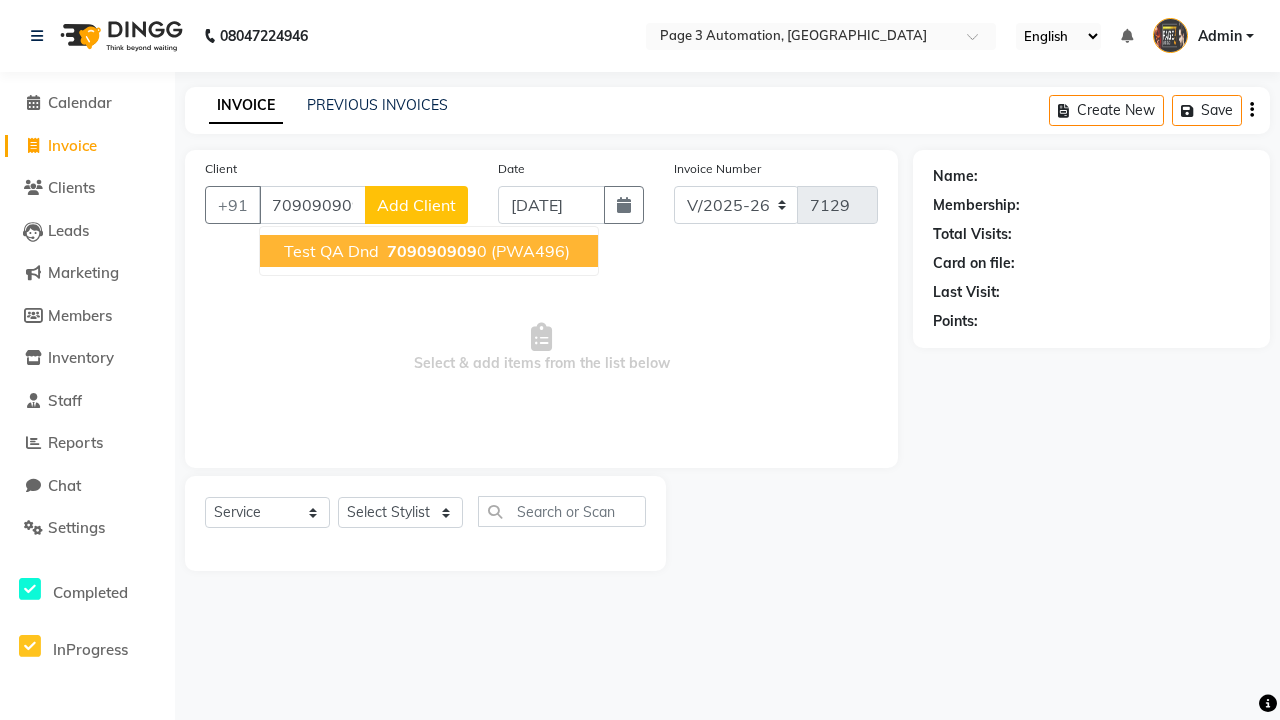 click on "709090909" at bounding box center [432, 251] 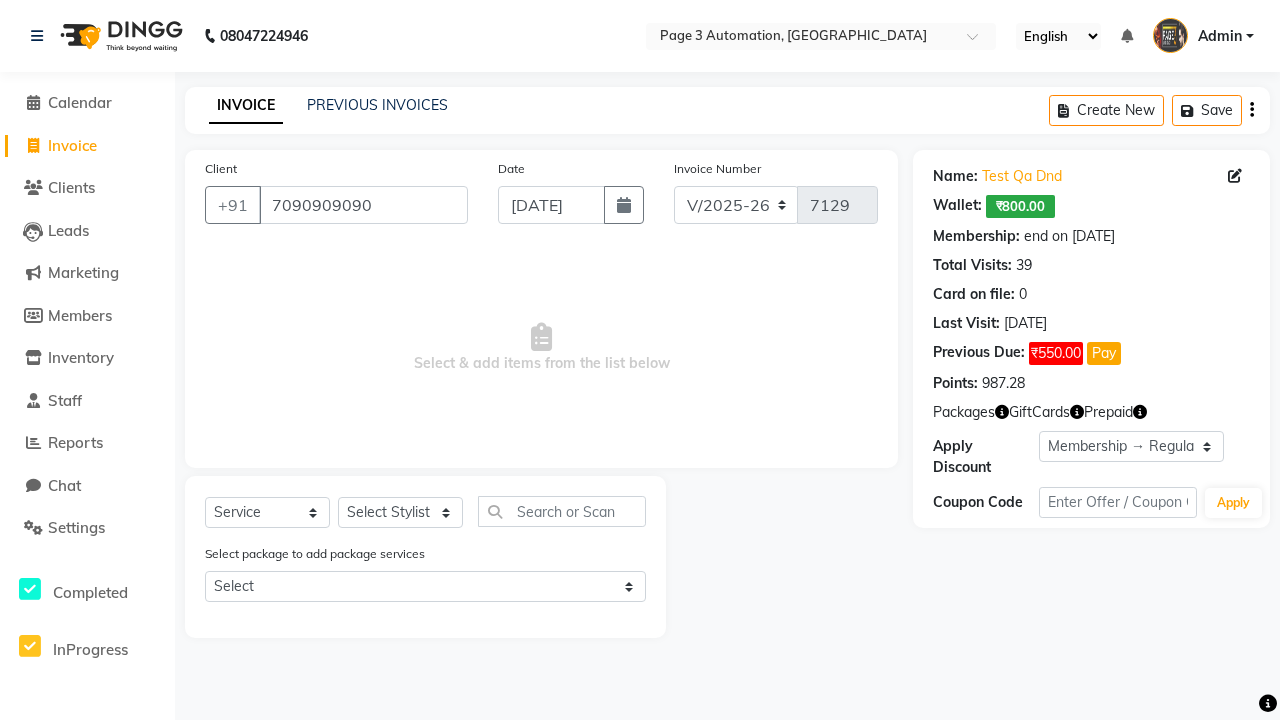 select on "0:" 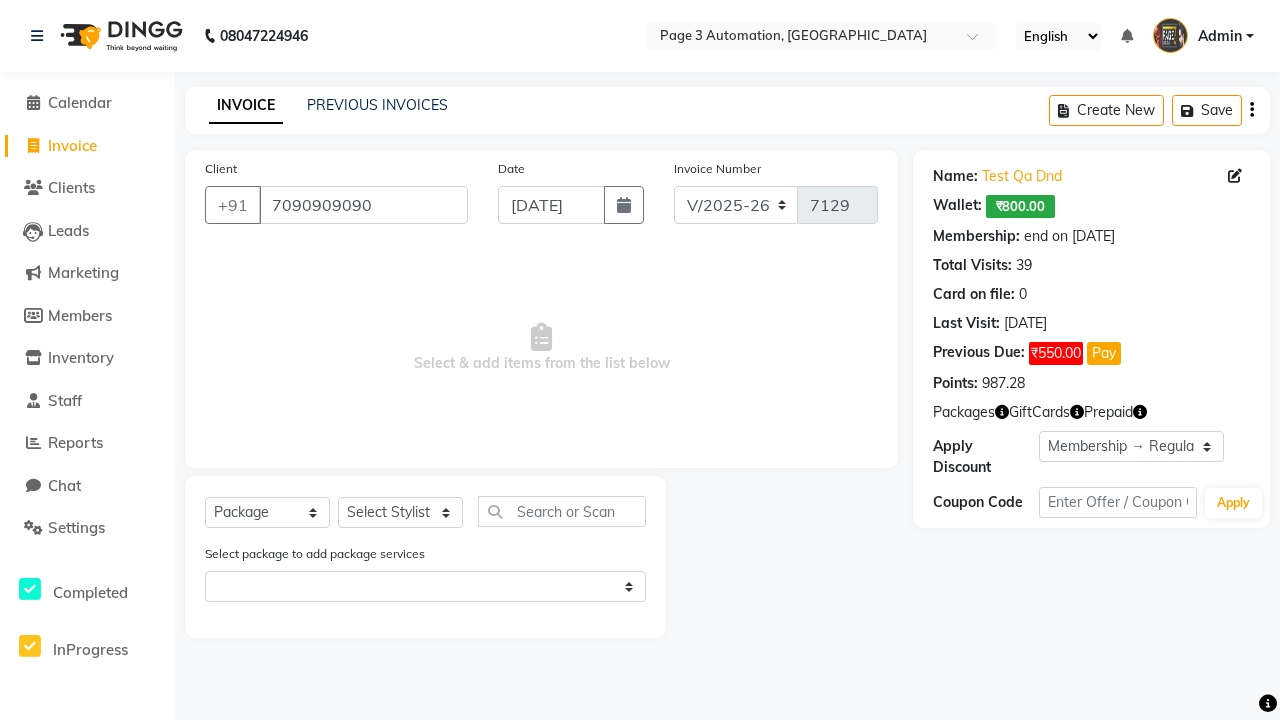 select on "71572" 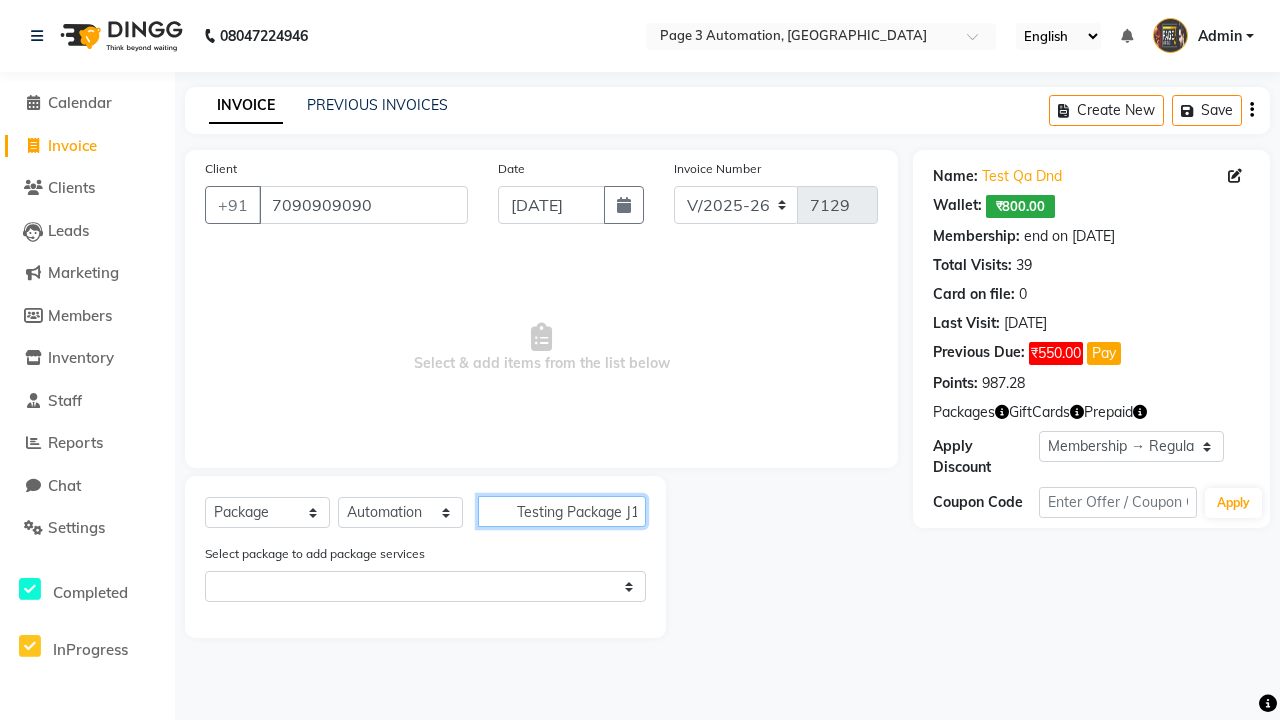 scroll, scrollTop: 0, scrollLeft: 7, axis: horizontal 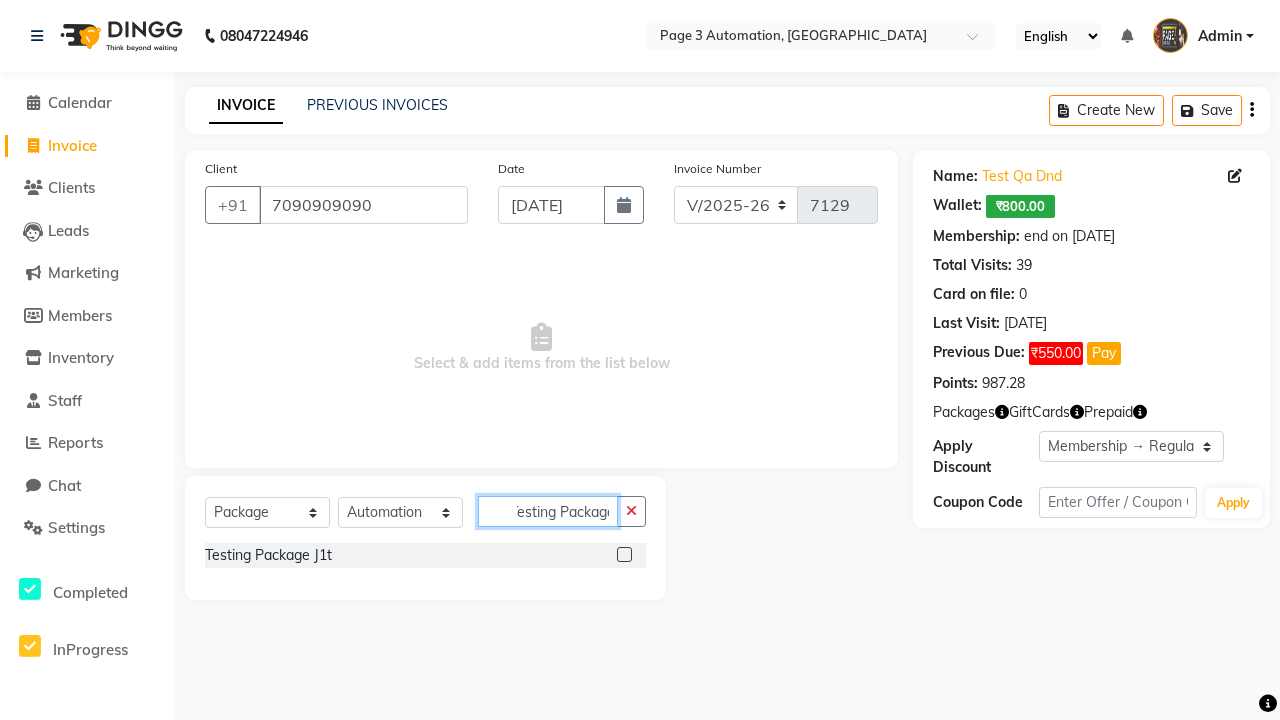 type on "Testing Package J1t" 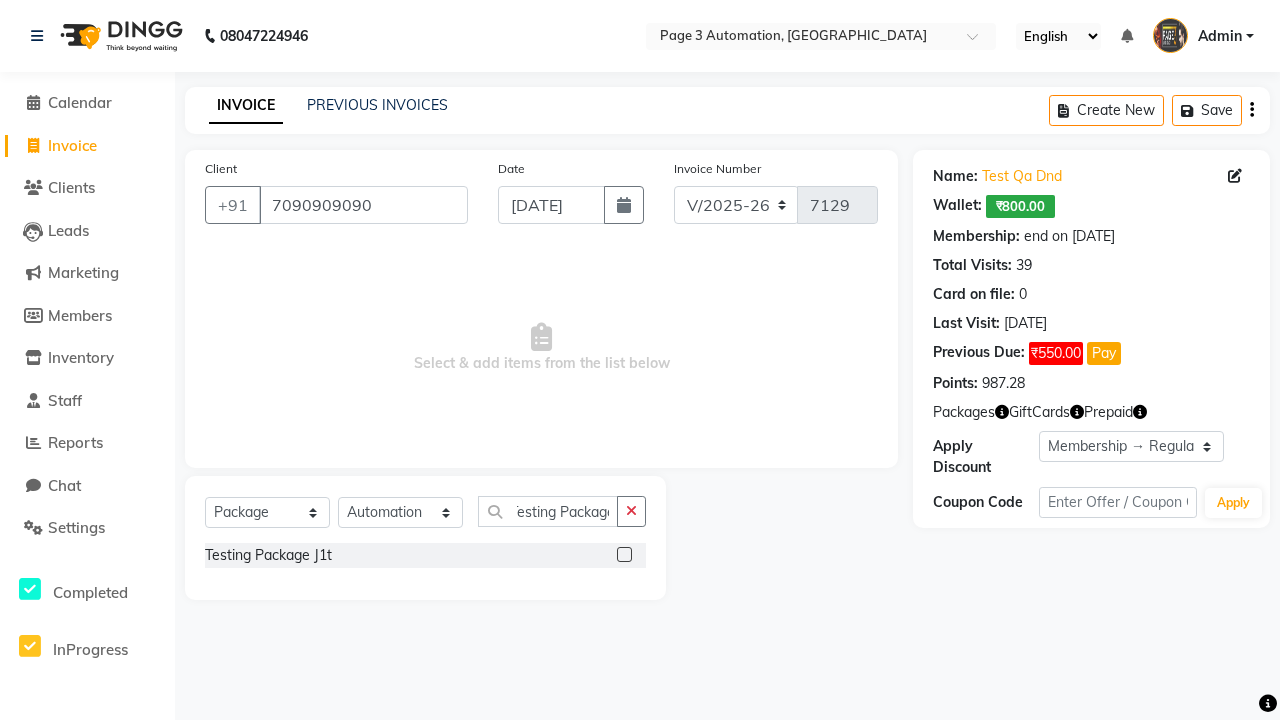 click 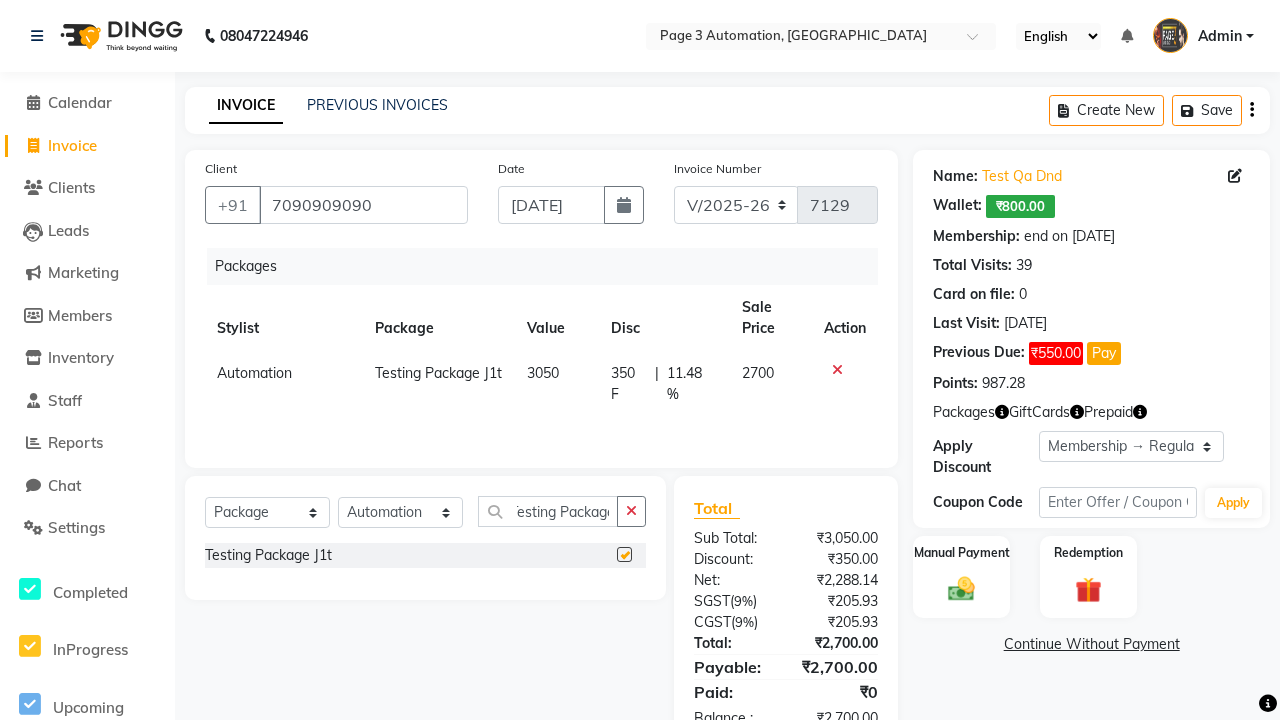 scroll, scrollTop: 0, scrollLeft: 0, axis: both 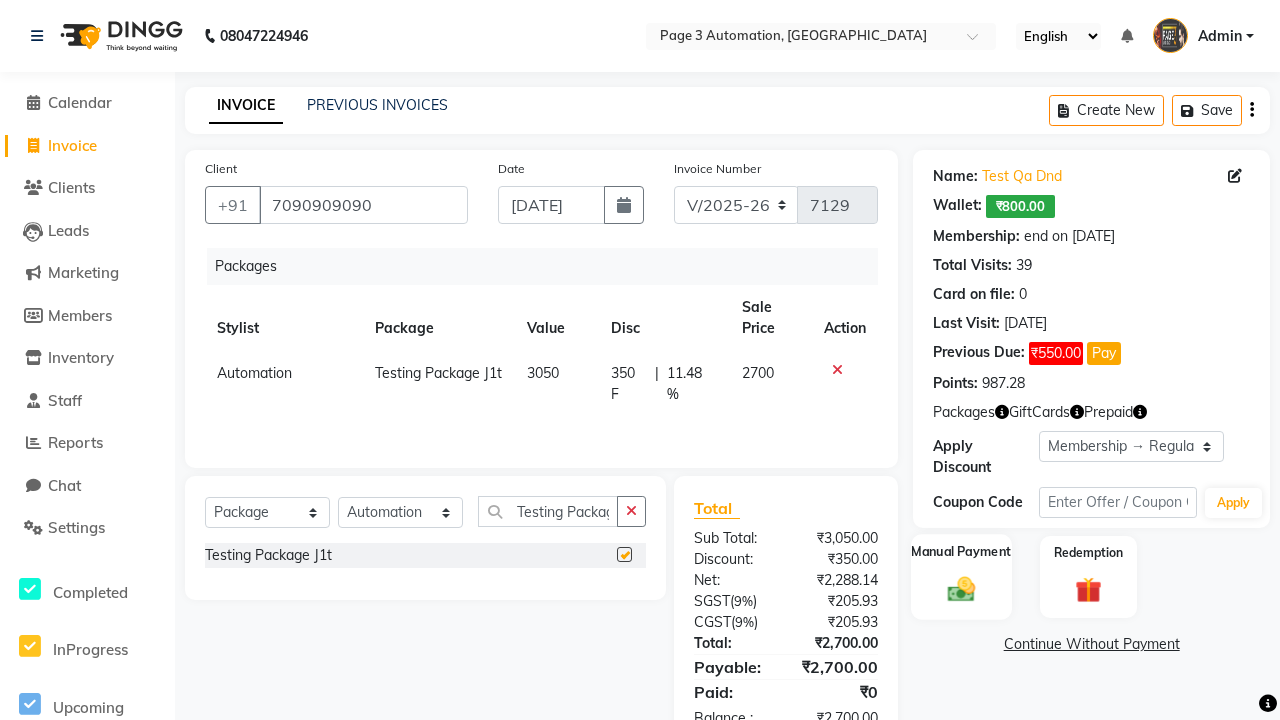 click 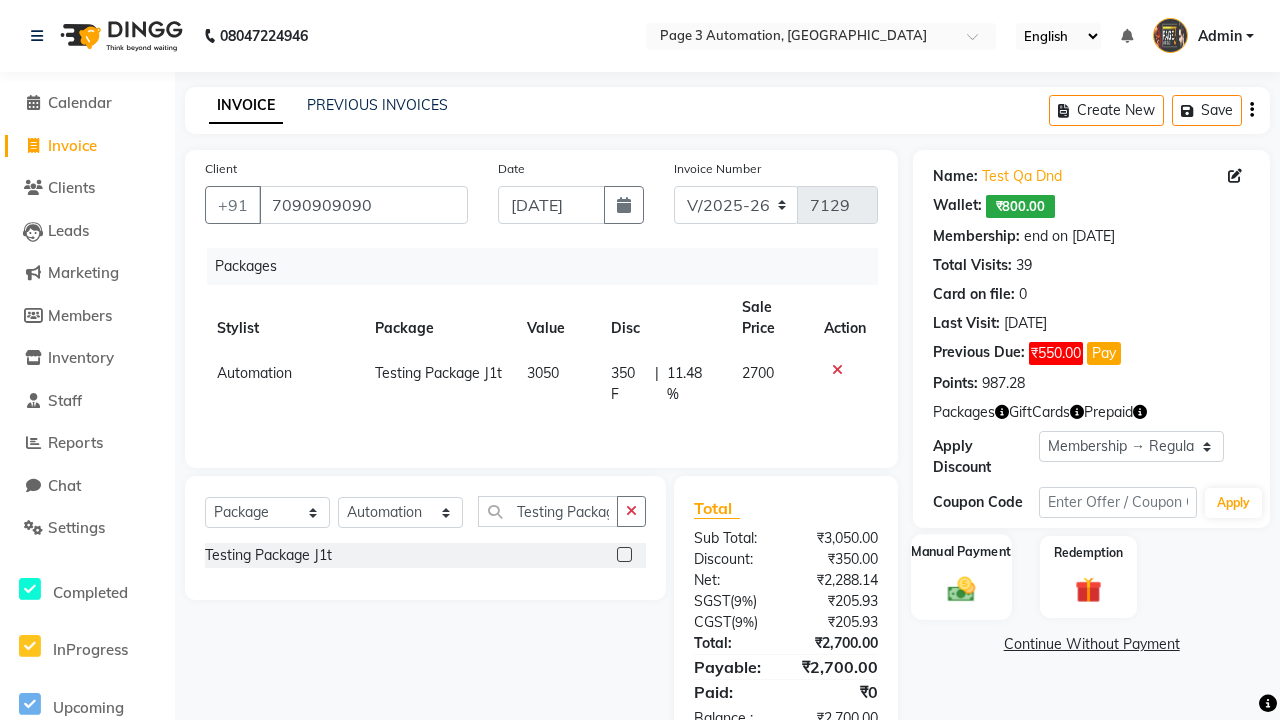checkbox on "false" 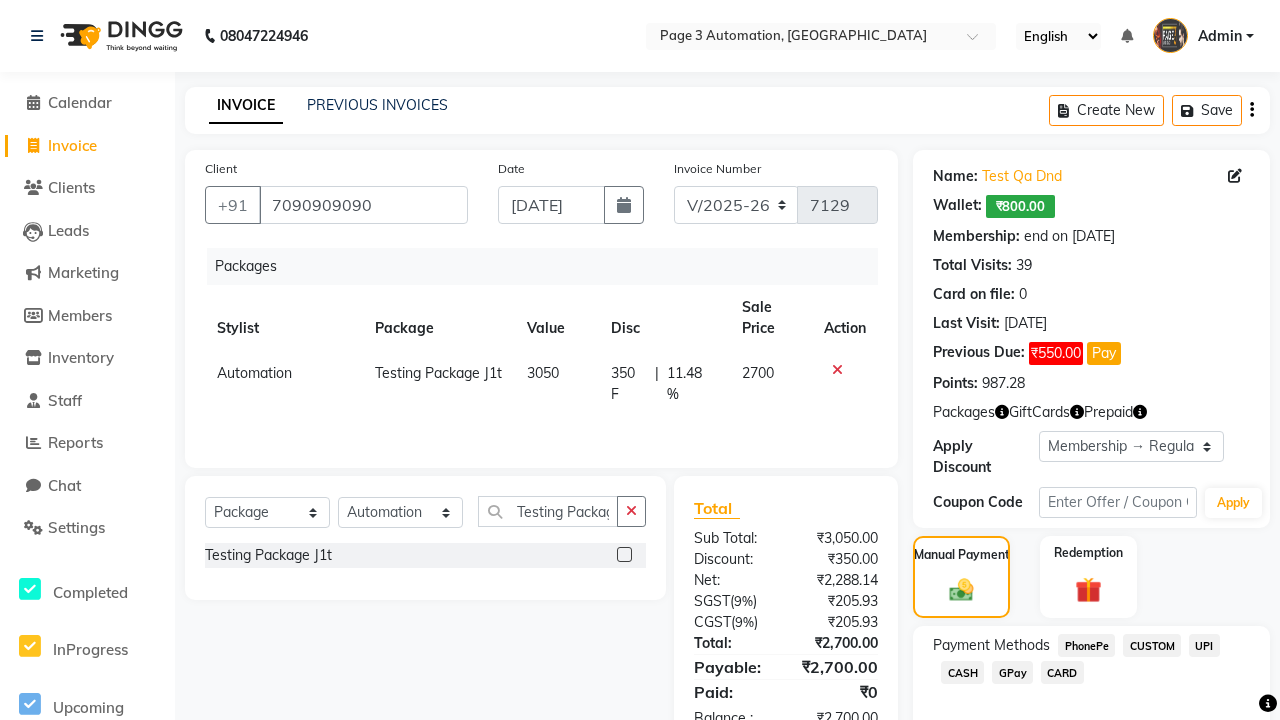 click on "PhonePe" 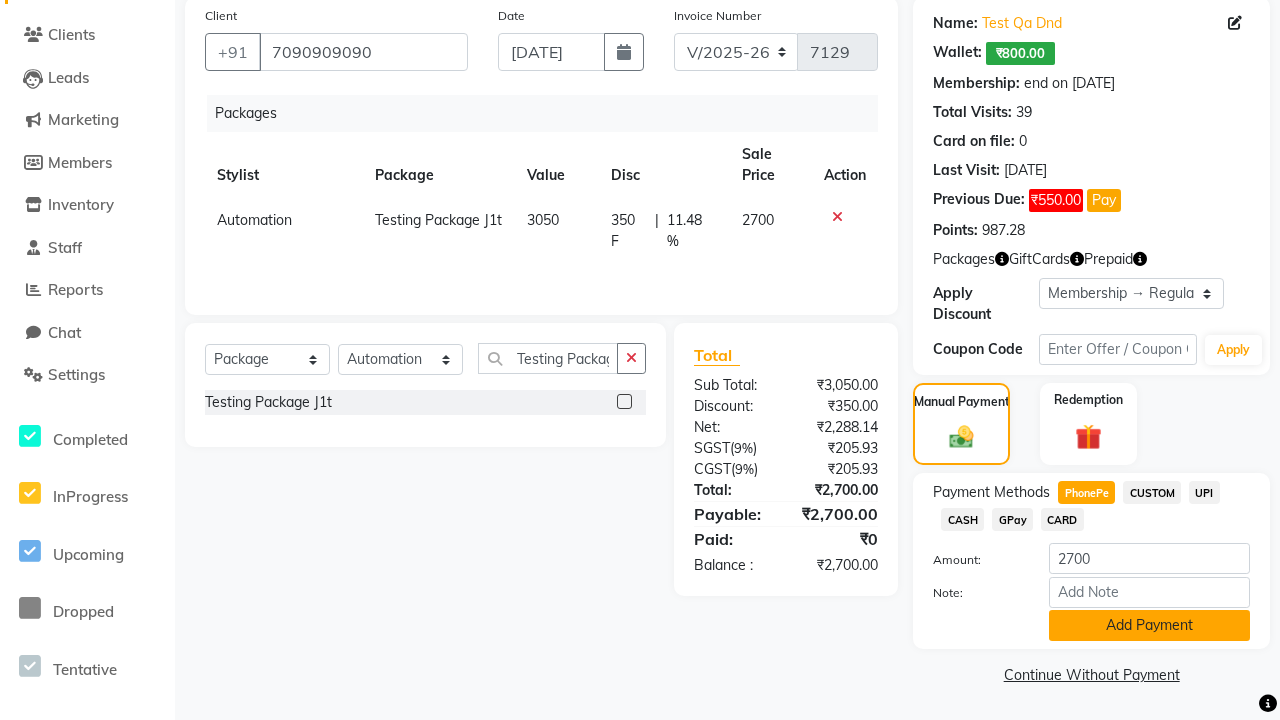 click on "Add Payment" 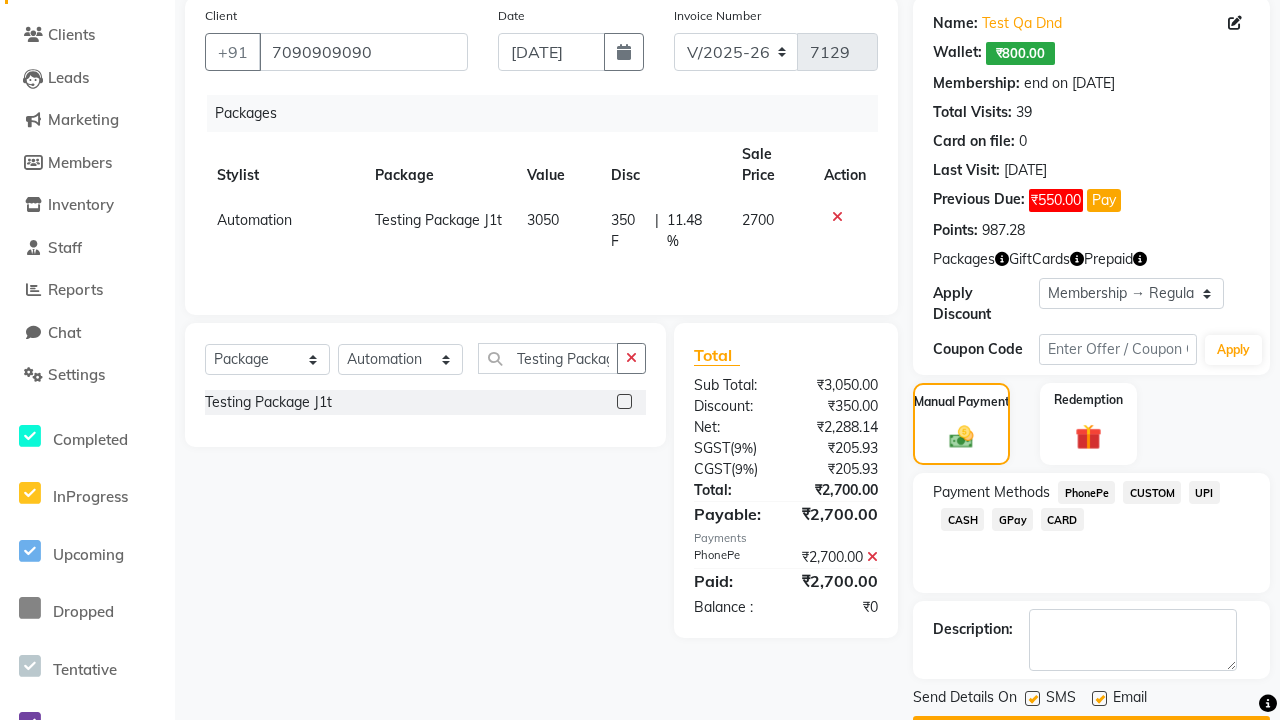 click 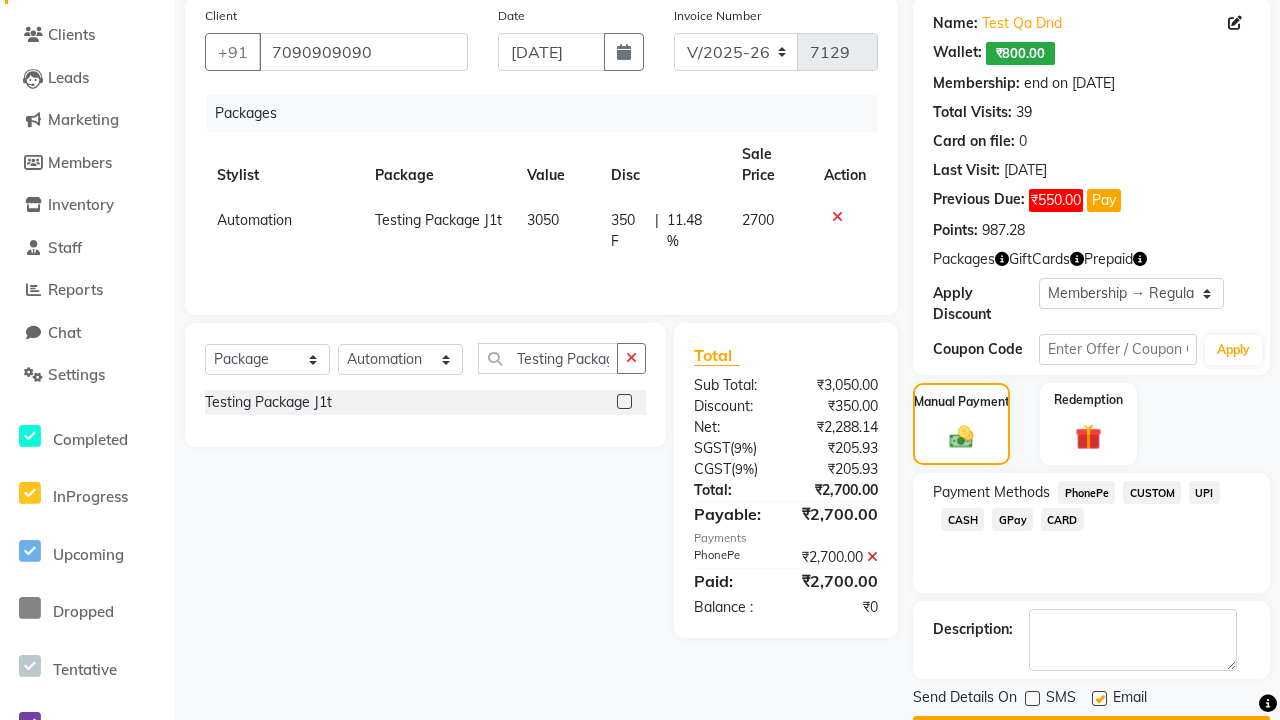 click 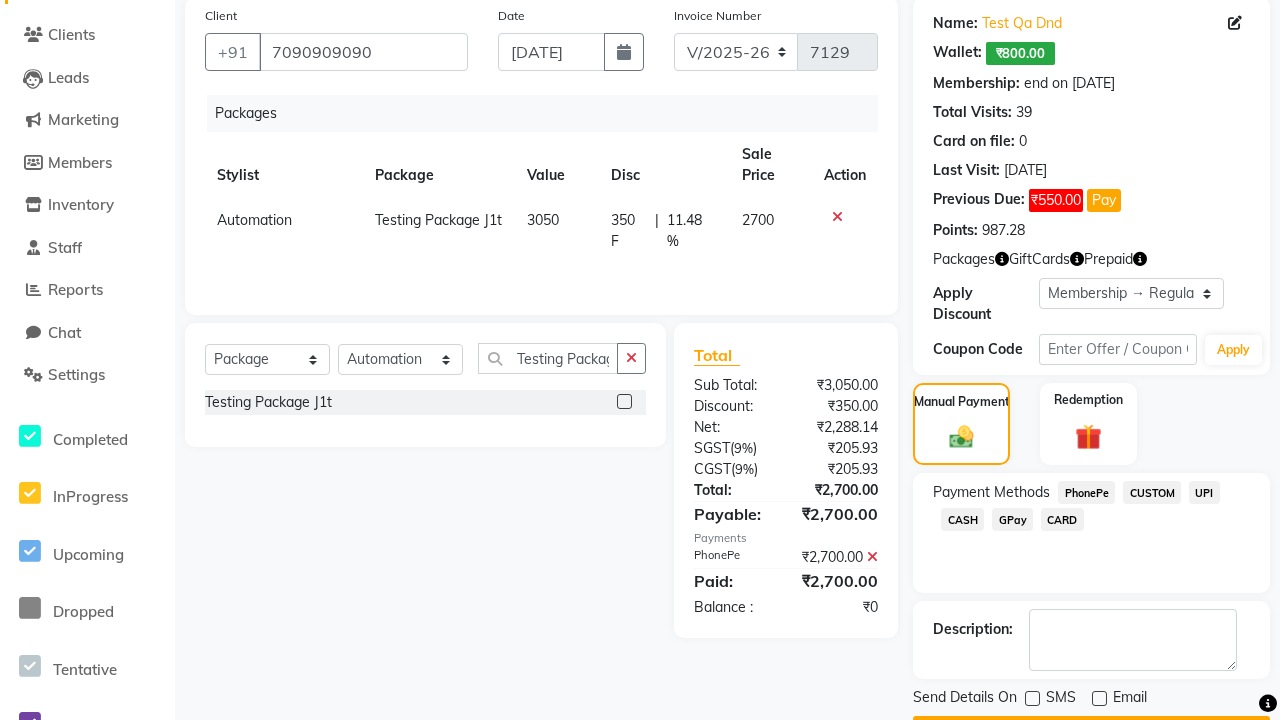 click on "Checkout" 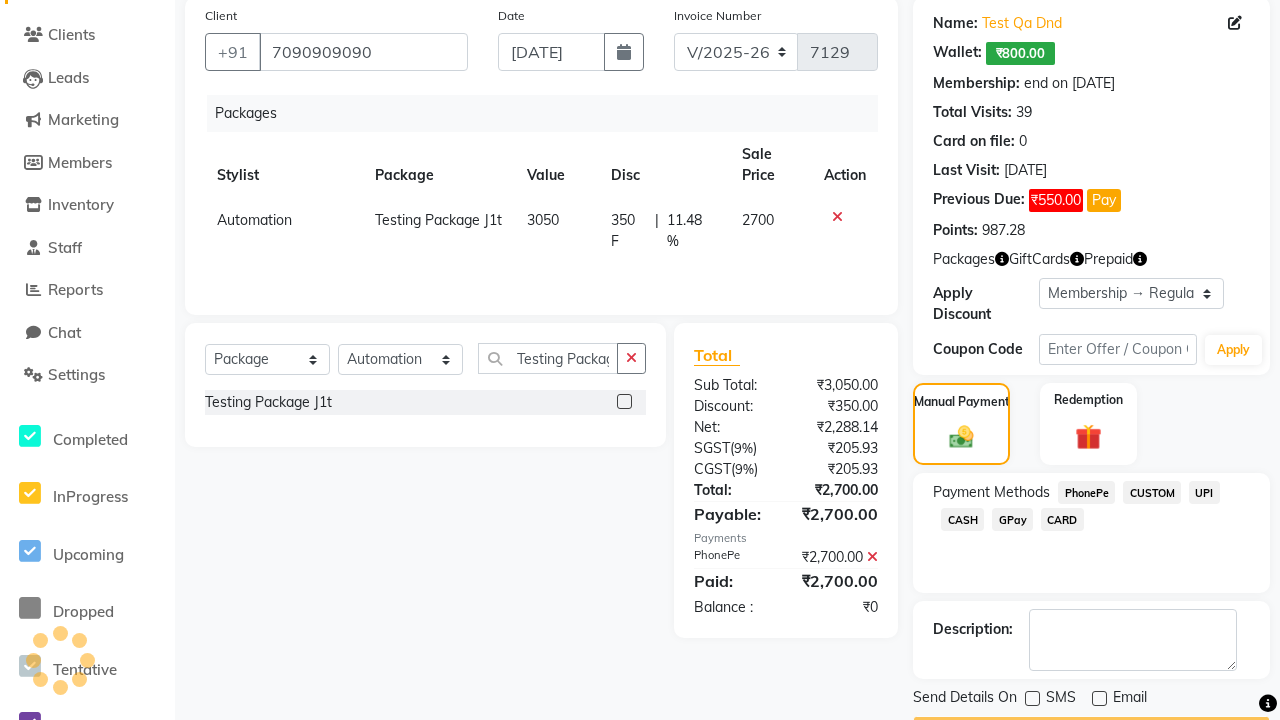 scroll, scrollTop: 180, scrollLeft: 0, axis: vertical 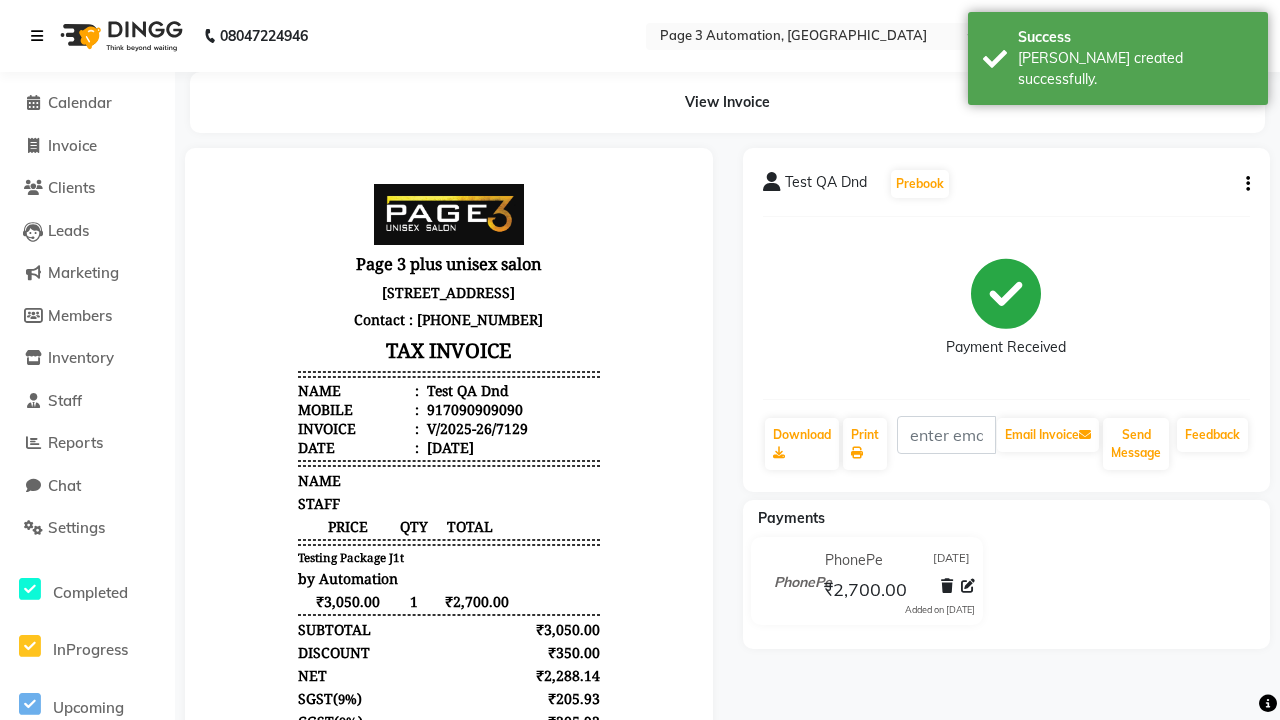 click on "[PERSON_NAME] created successfully." at bounding box center [1135, 69] 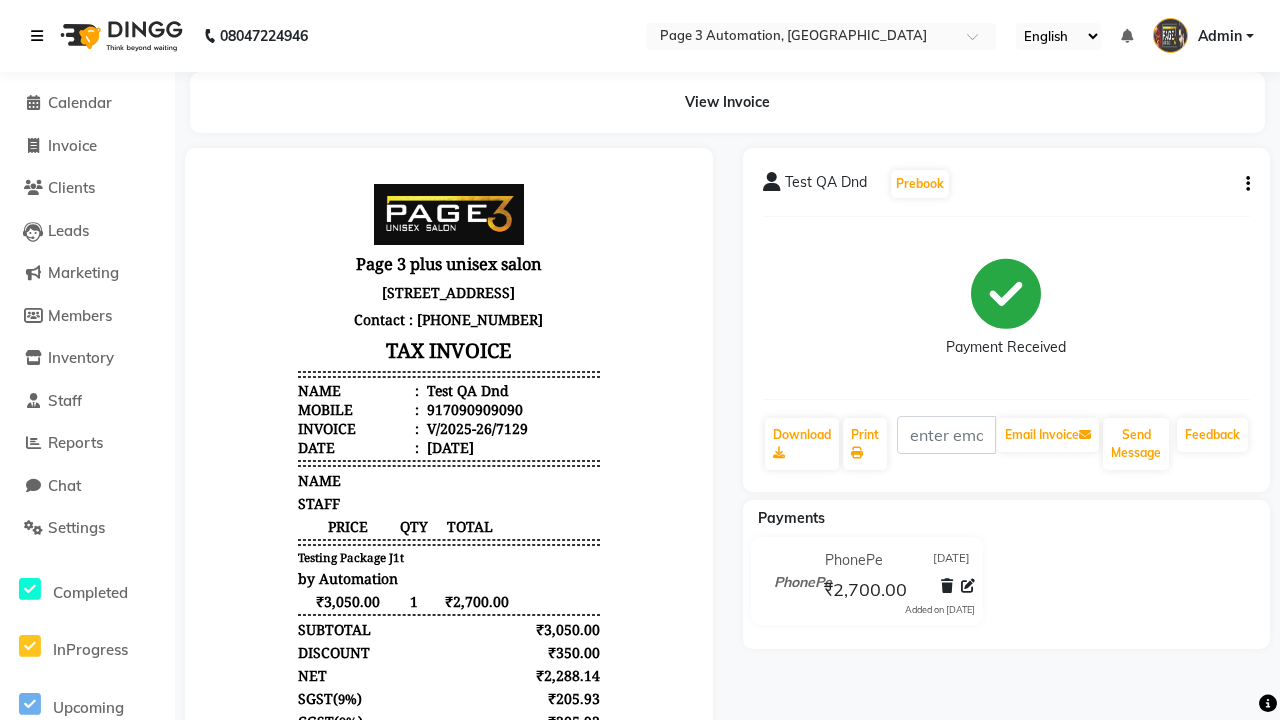 click at bounding box center [37, 36] 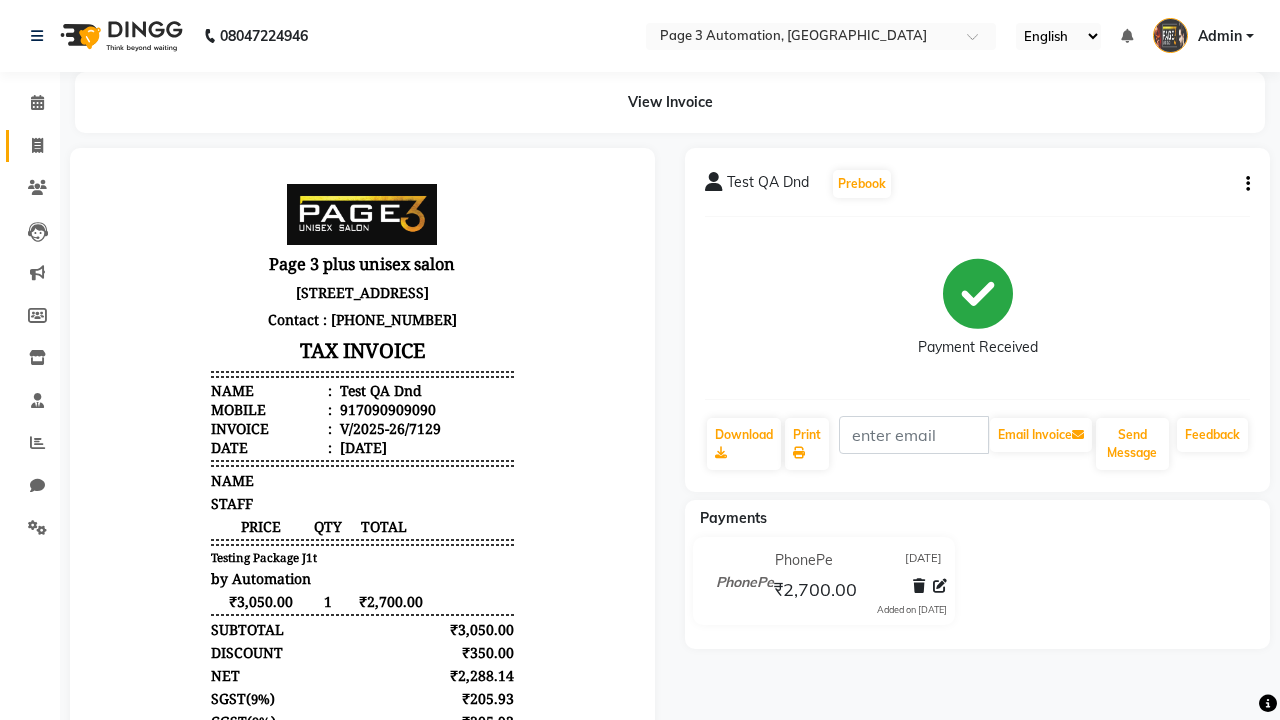 click 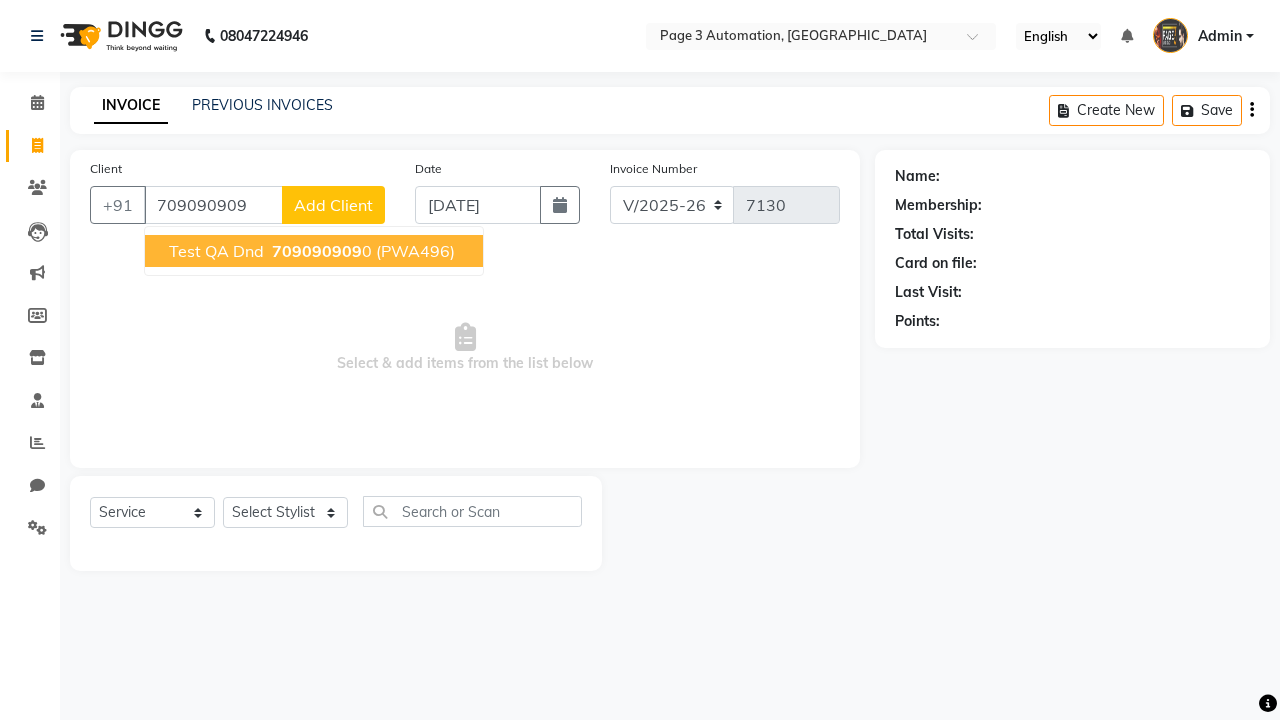 click on "709090909" at bounding box center [317, 251] 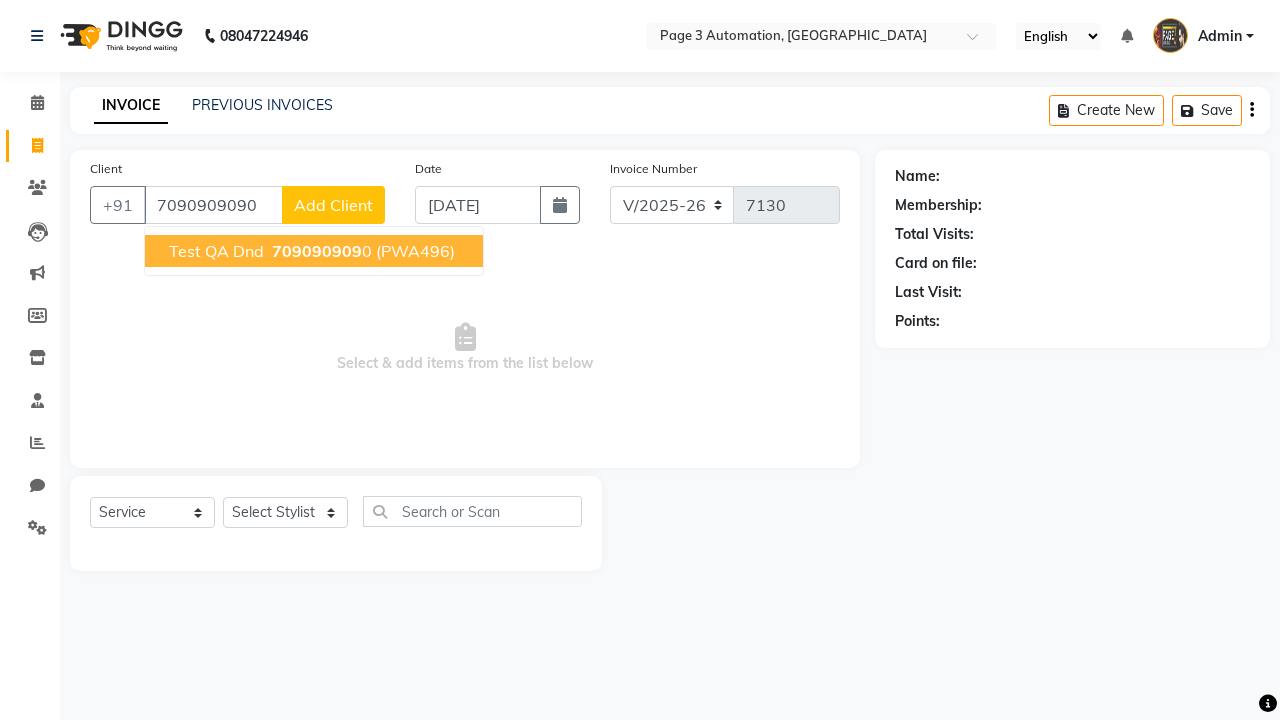 type on "7090909090" 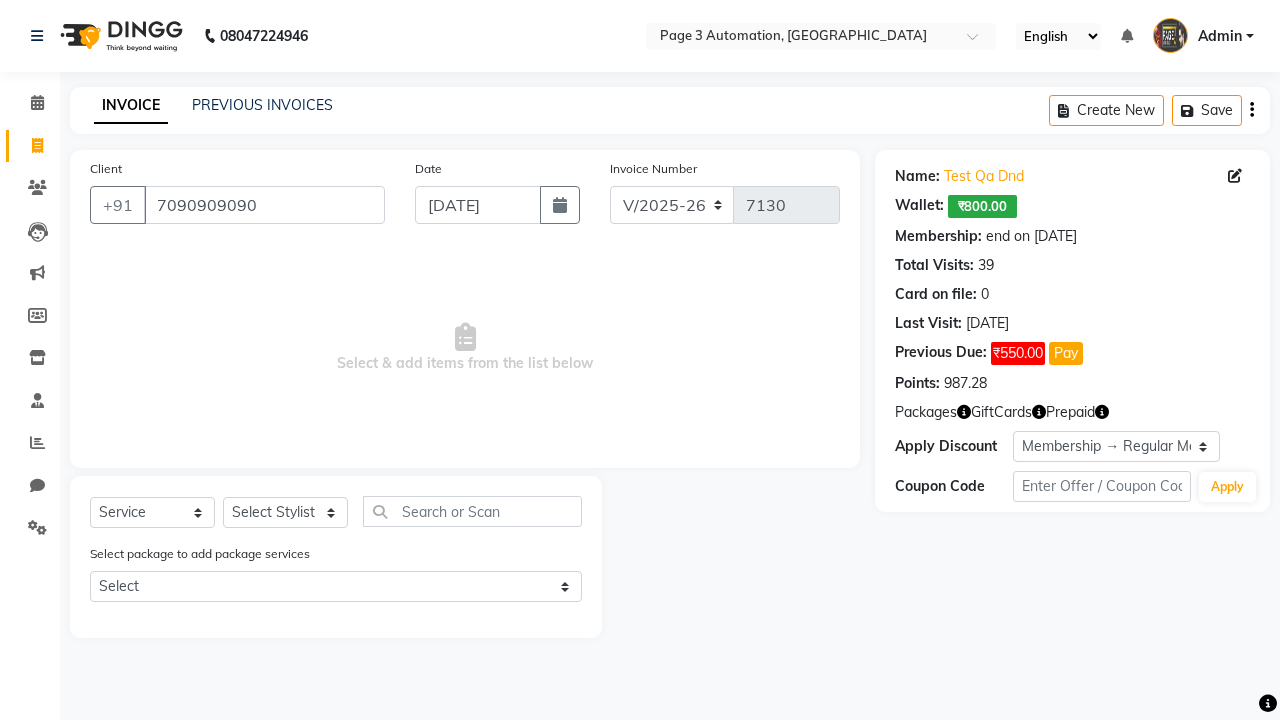 select on "0:" 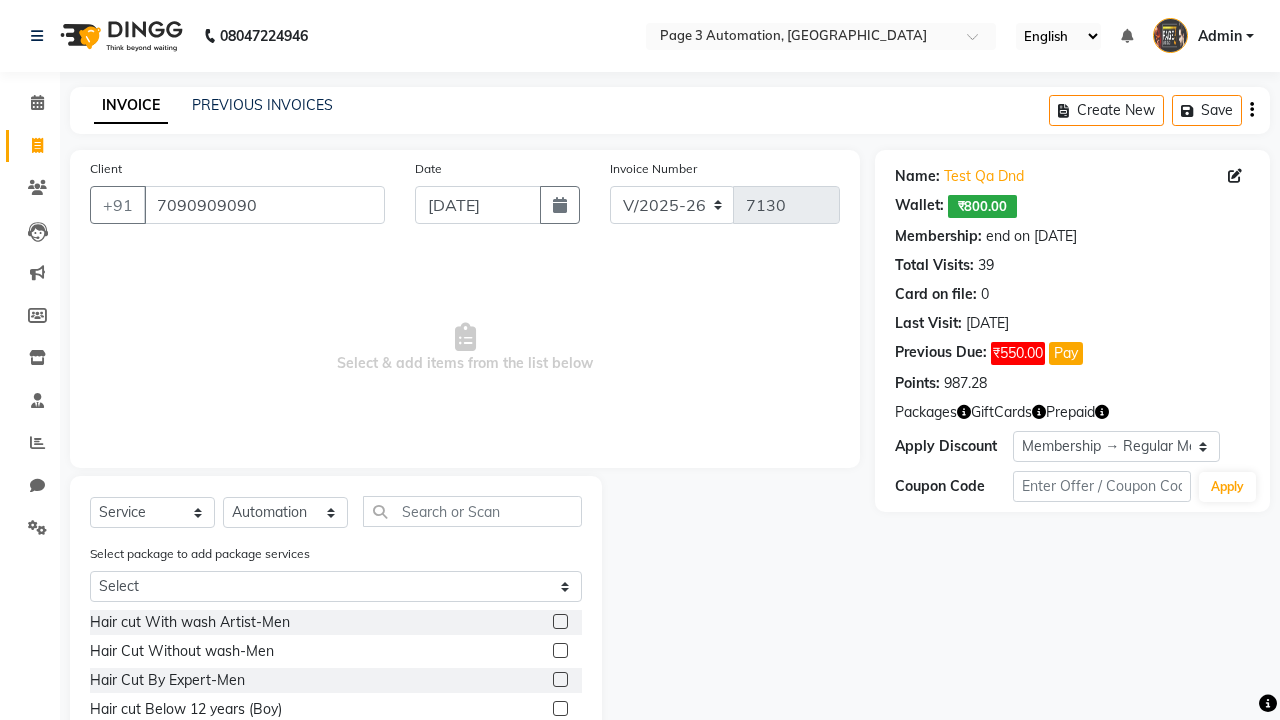 click 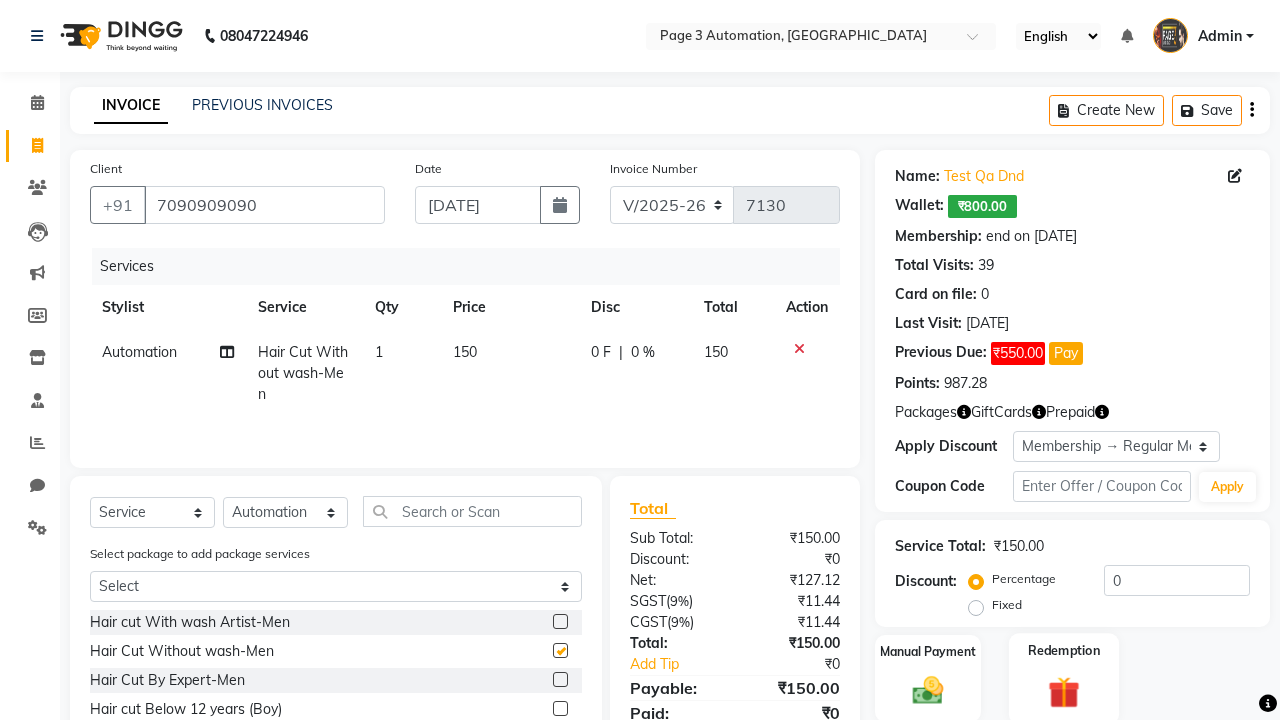 click 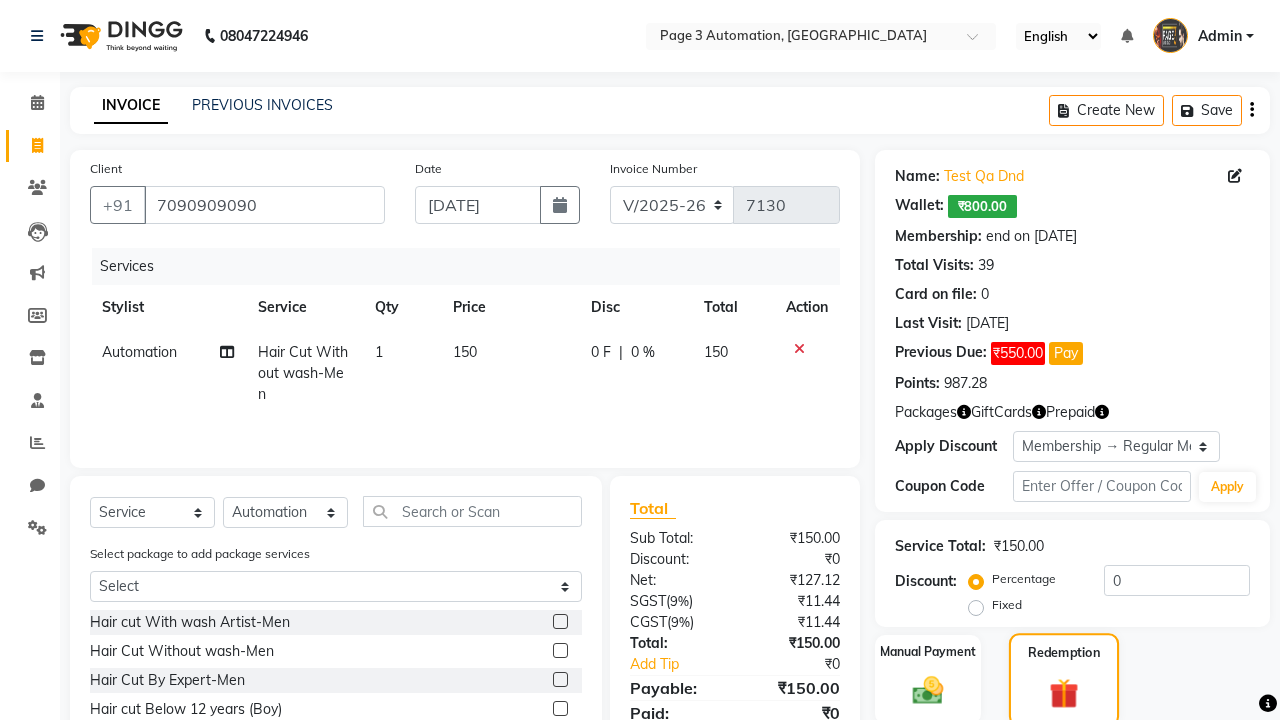 checkbox on "false" 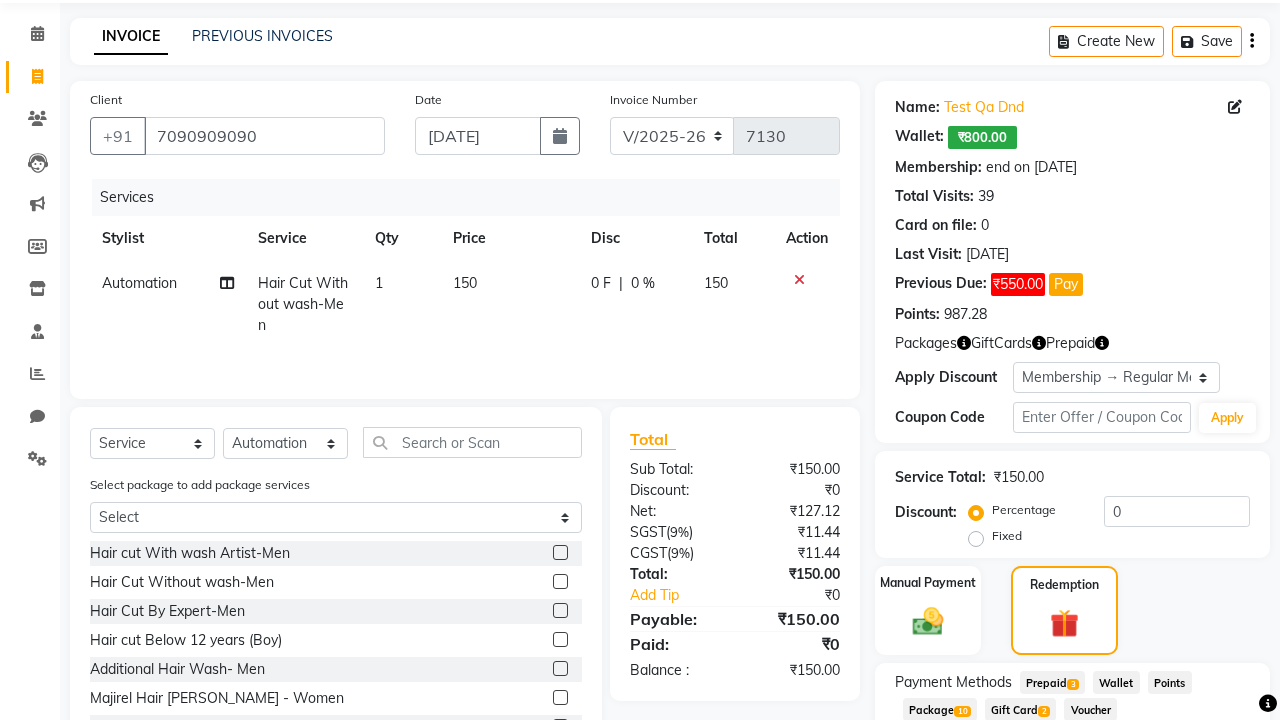 click on "Package  10" 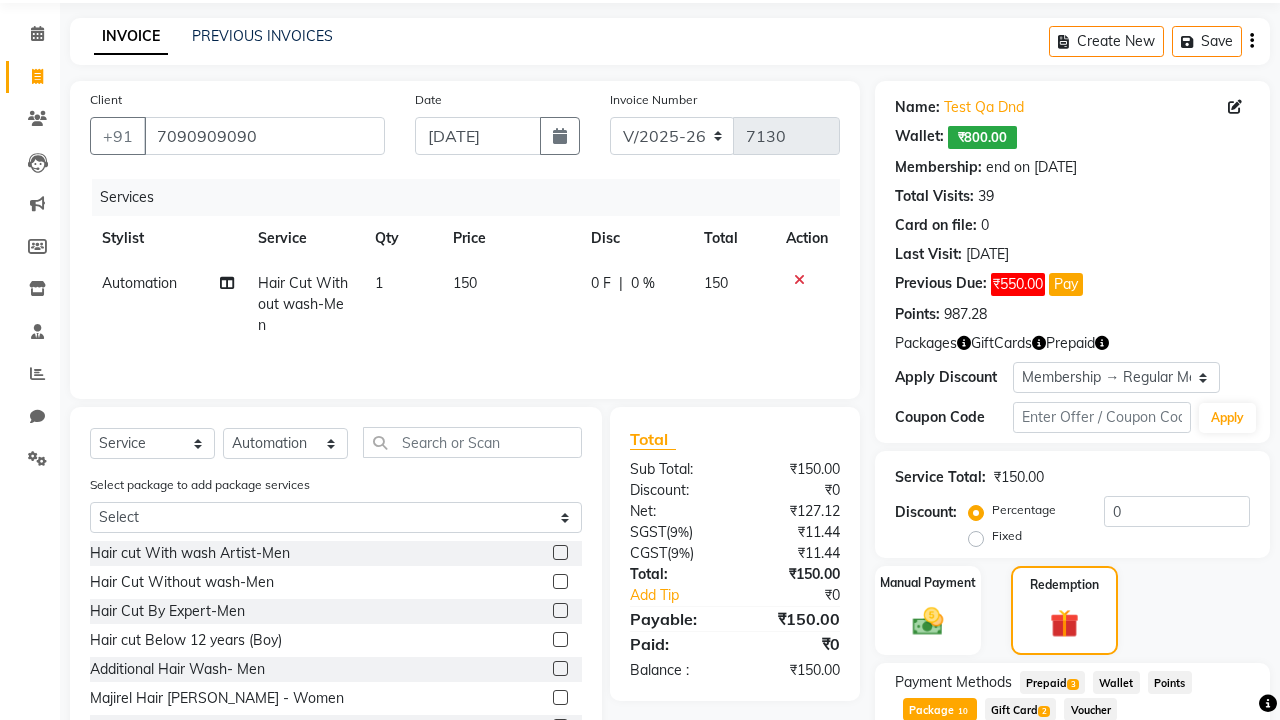 scroll, scrollTop: 203, scrollLeft: 0, axis: vertical 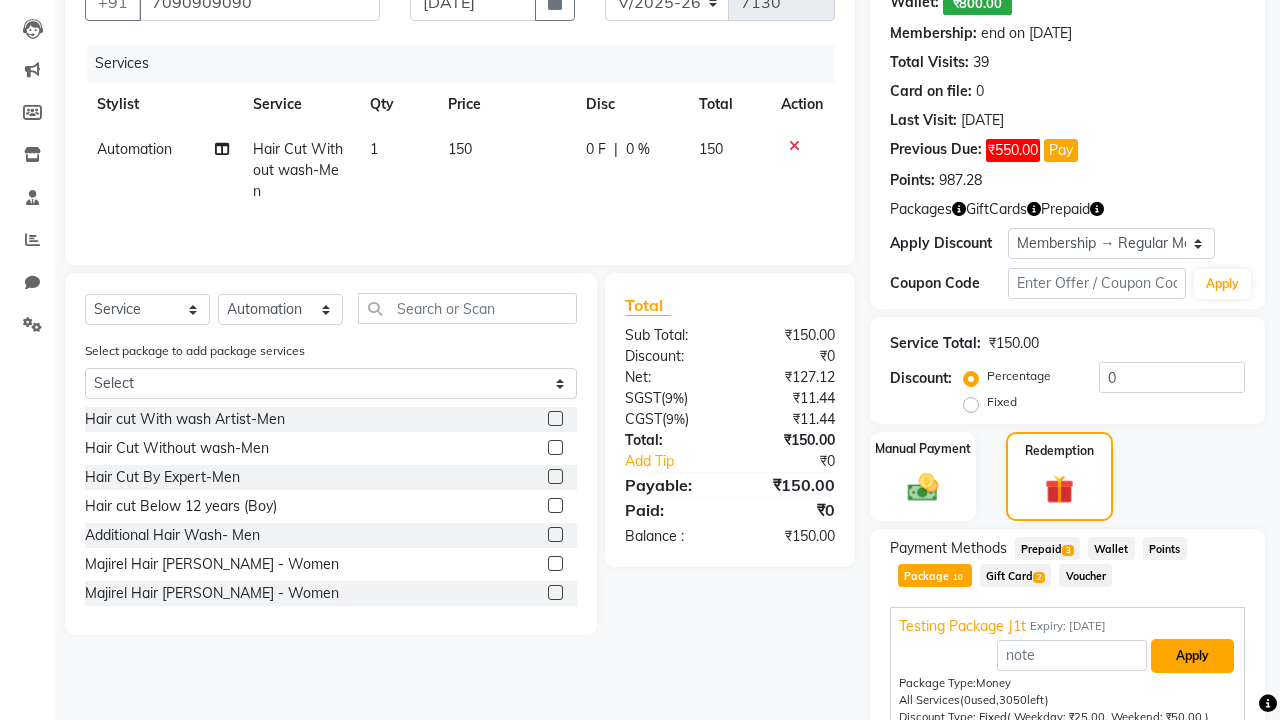 click on "Apply" at bounding box center [1192, 656] 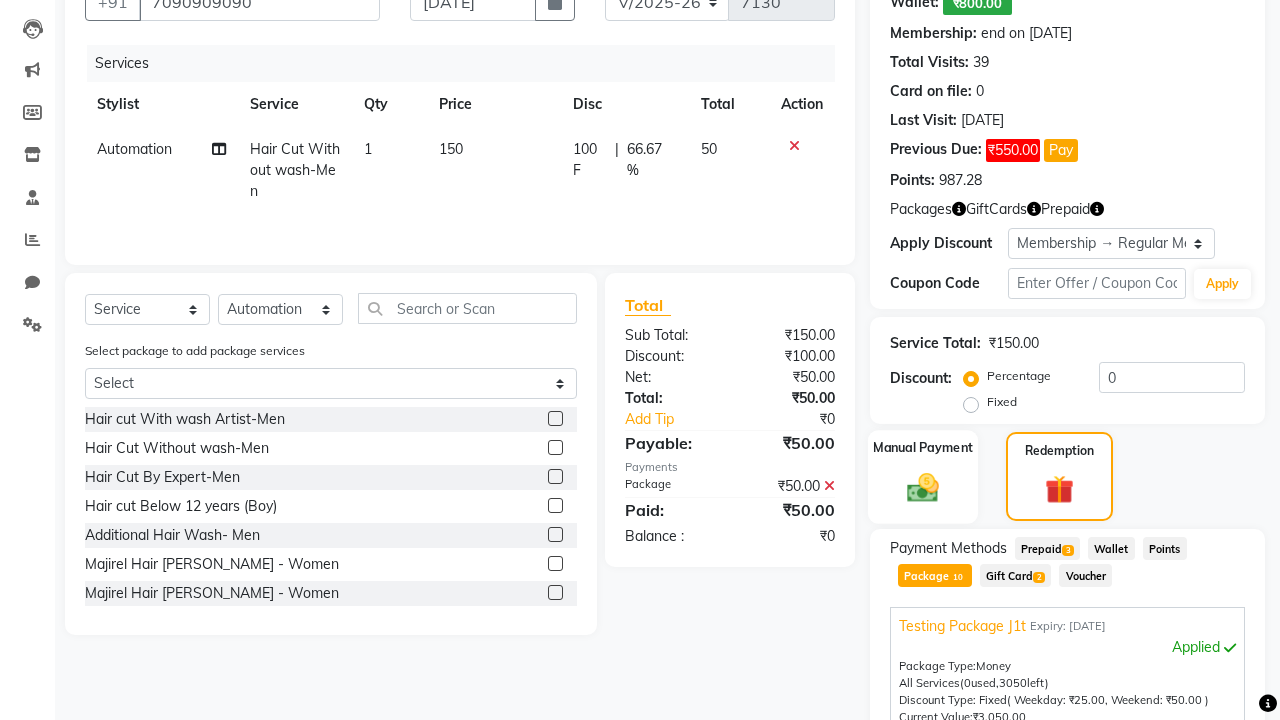 click 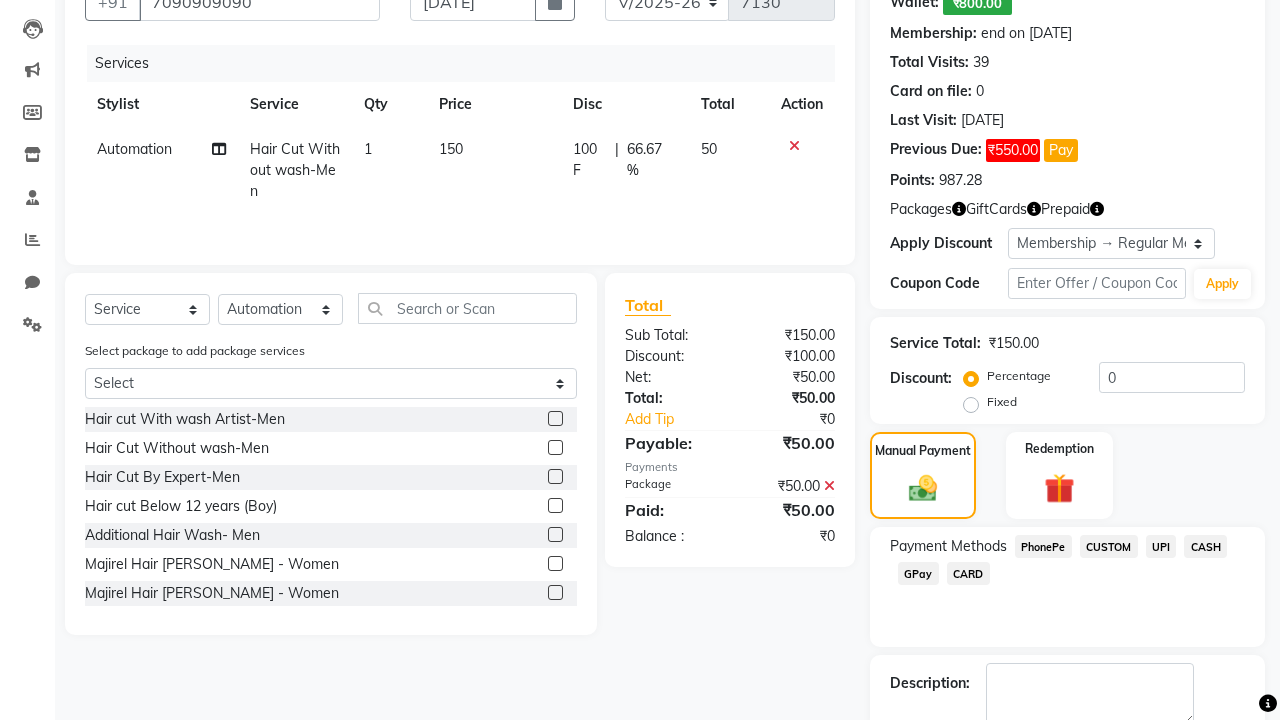click on "PhonePe" 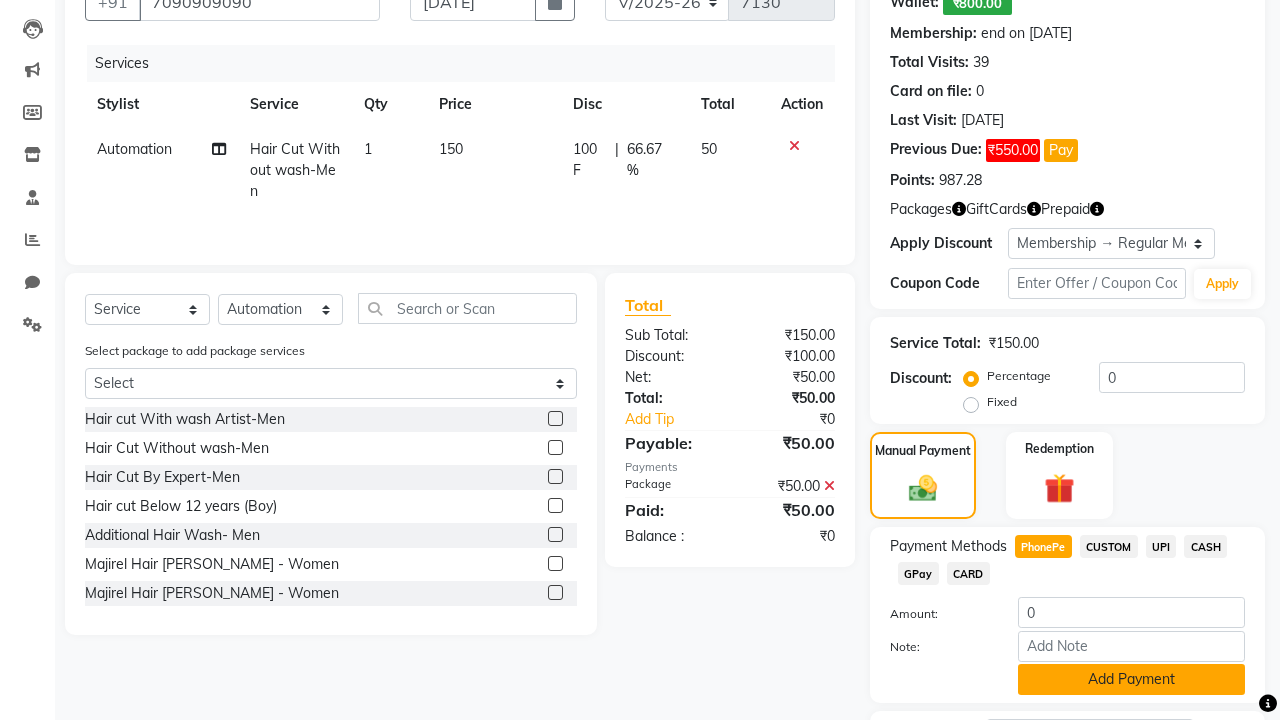 click on "Add Payment" 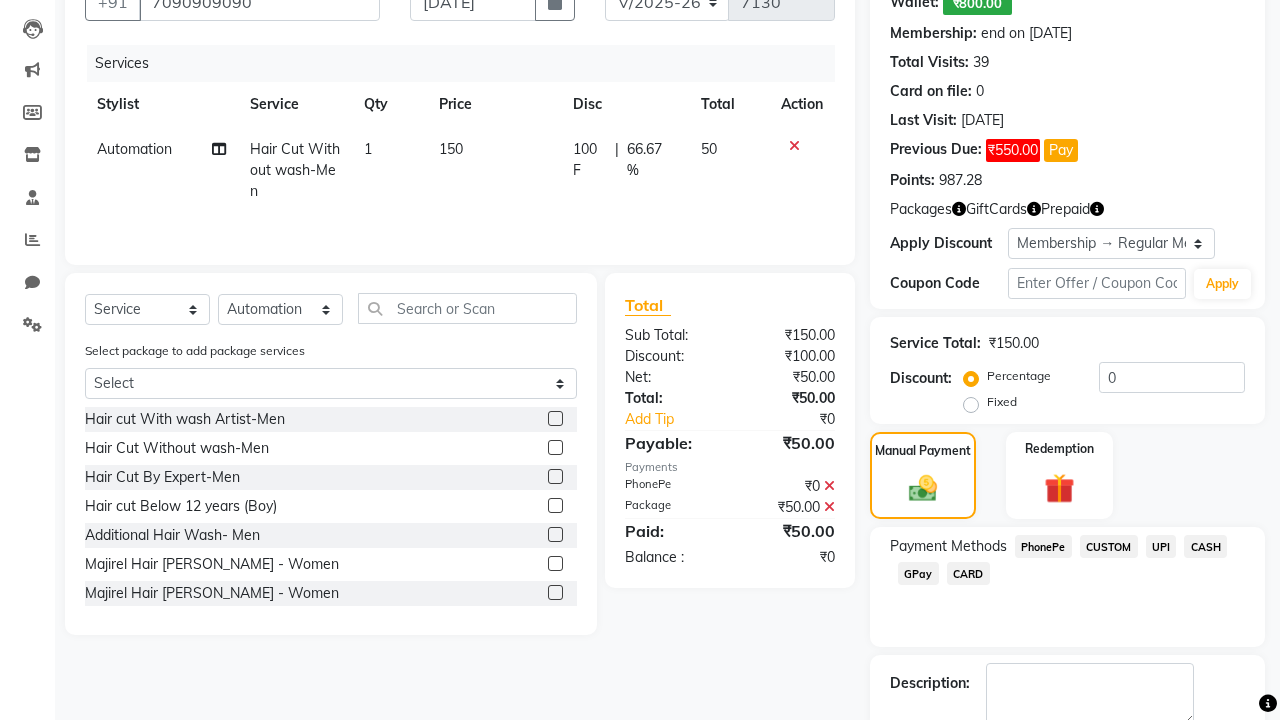 click 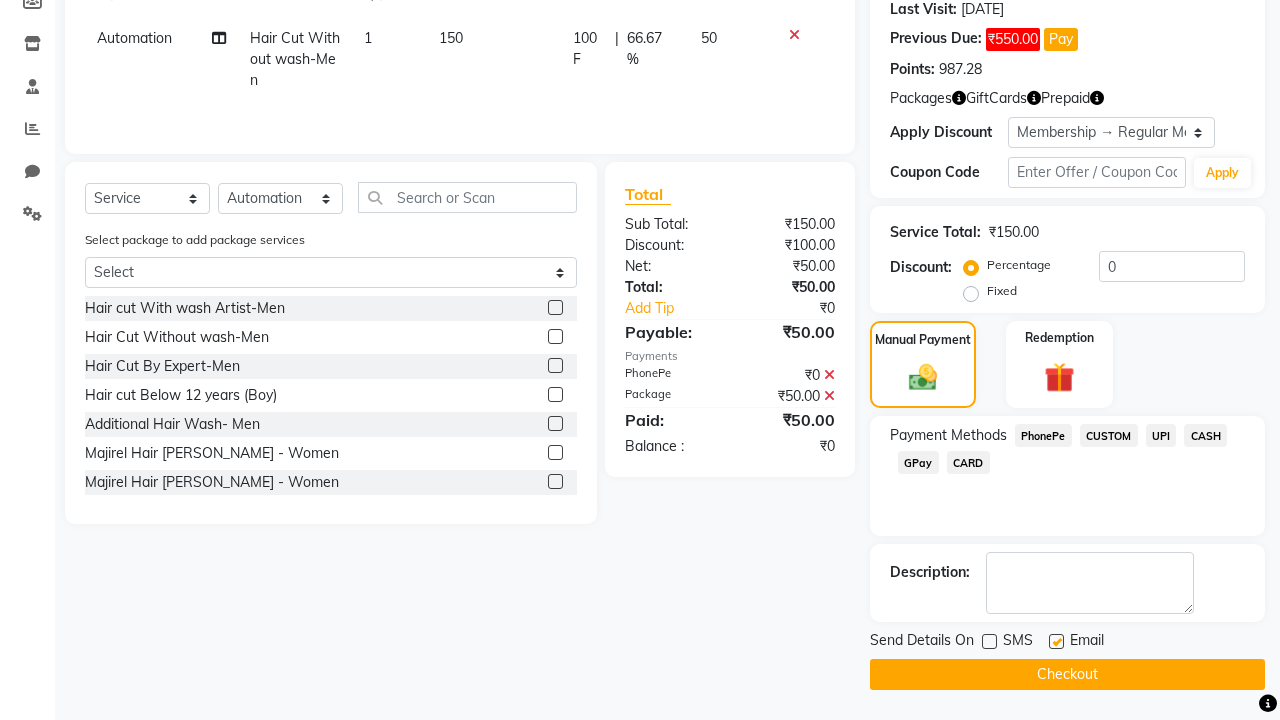 click 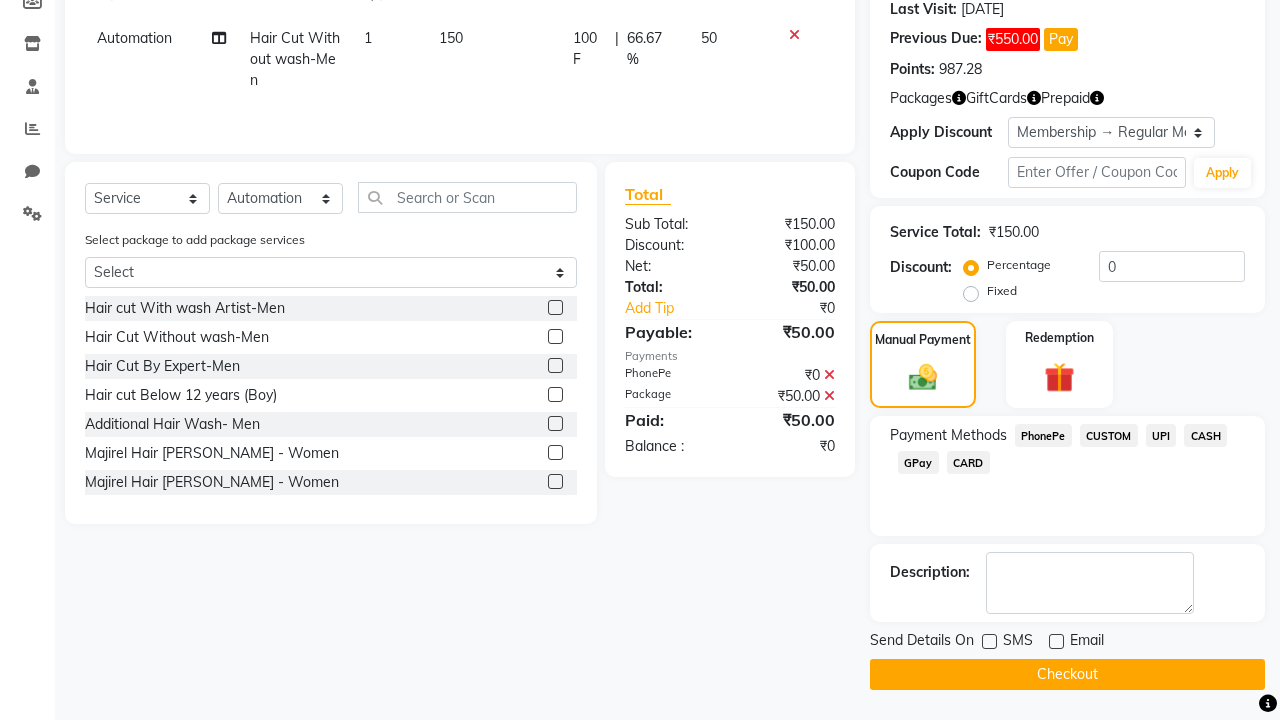 click on "Checkout" 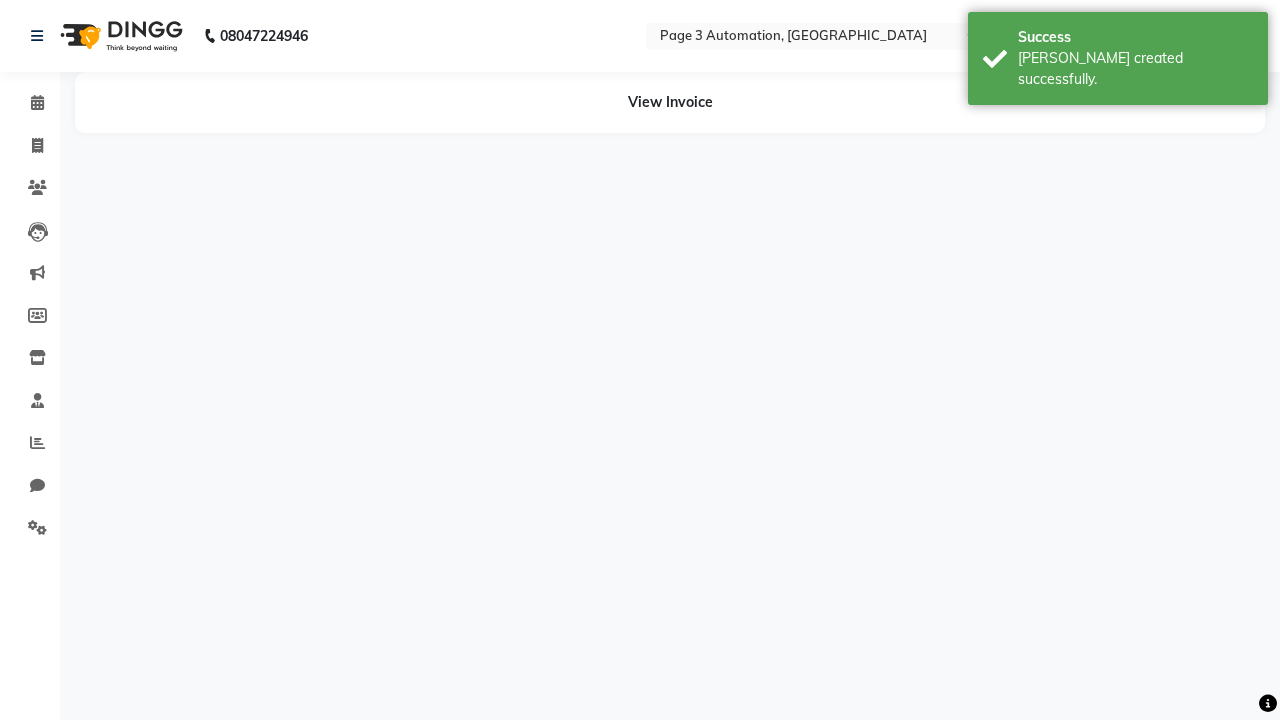 scroll, scrollTop: 0, scrollLeft: 0, axis: both 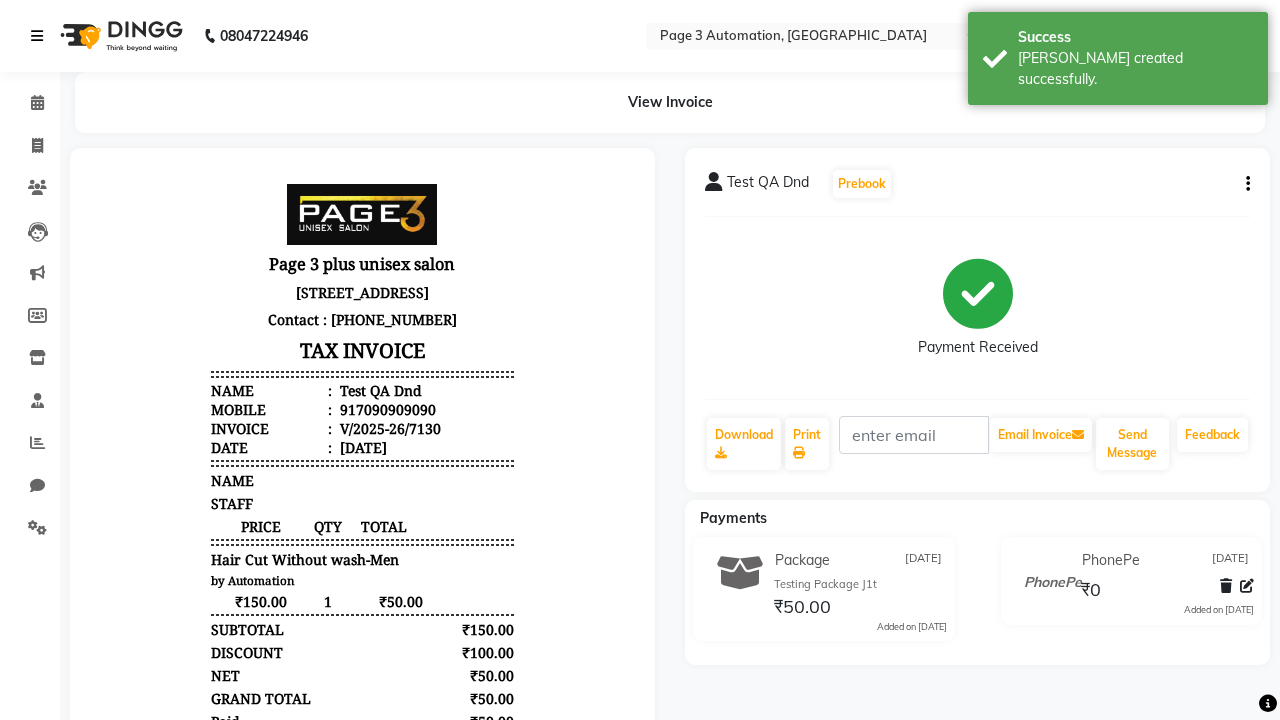 click on "[PERSON_NAME] created successfully." at bounding box center [1135, 69] 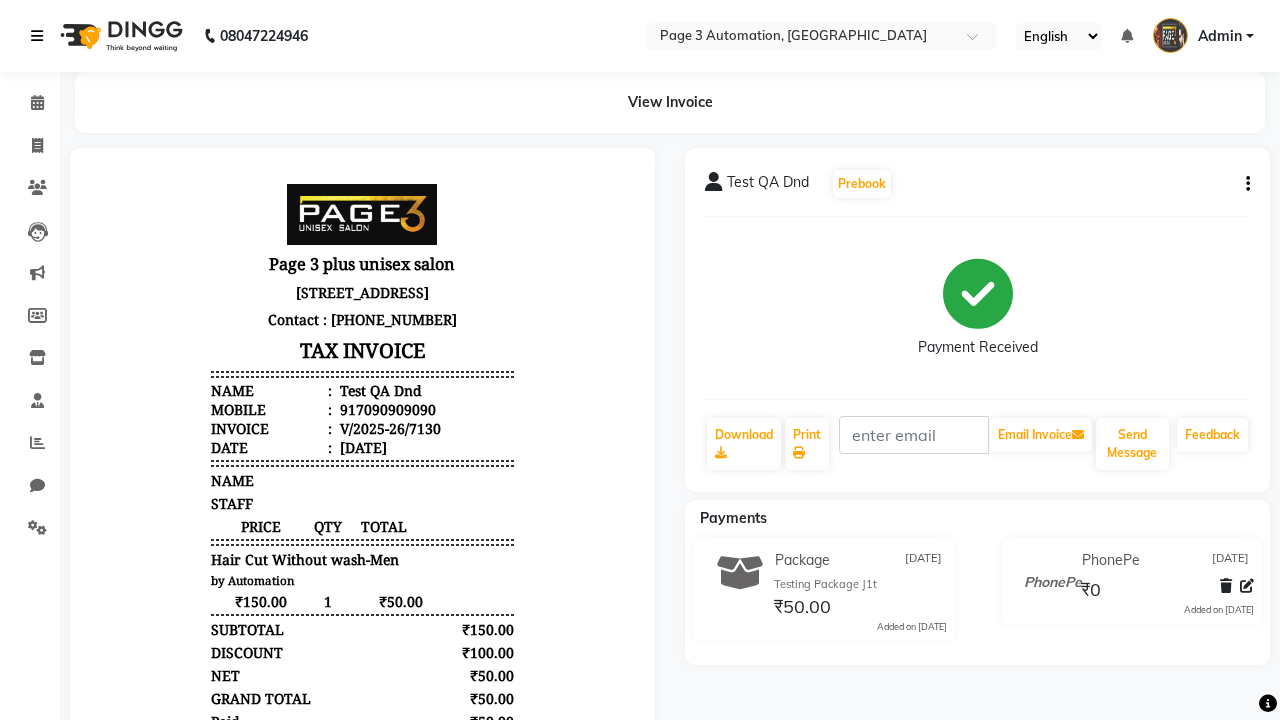 click at bounding box center (37, 36) 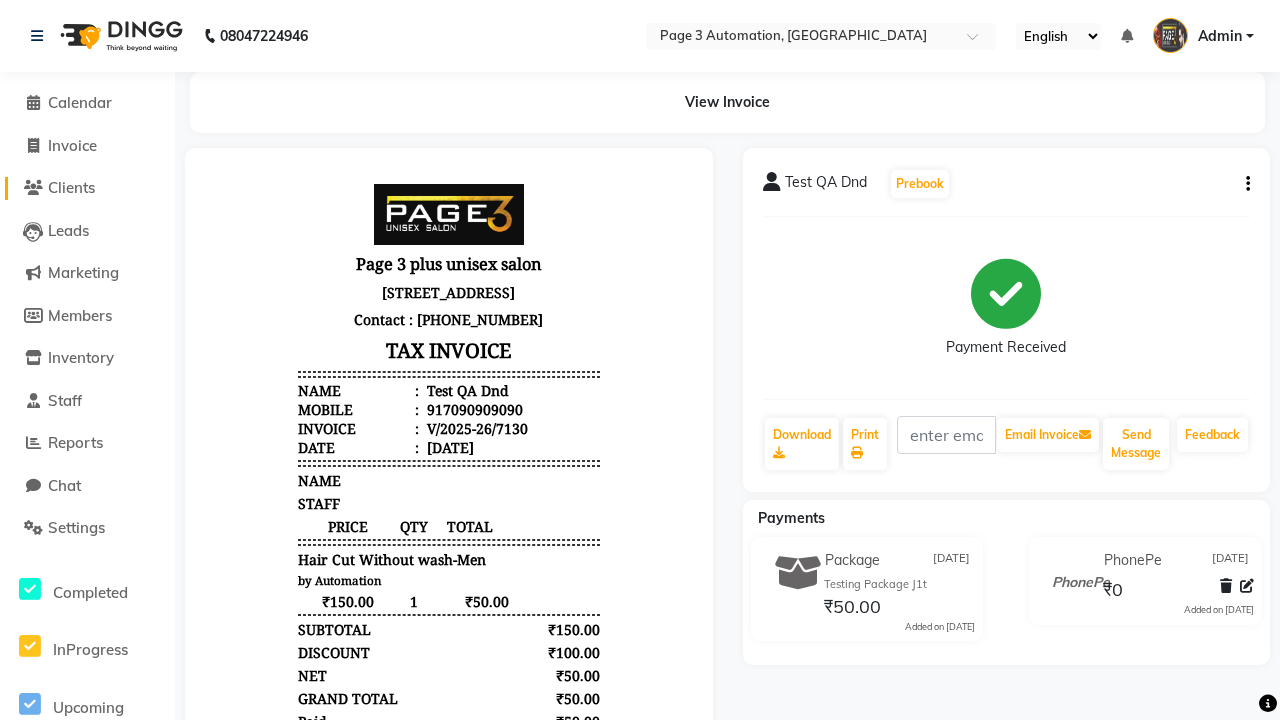 click on "Clients" 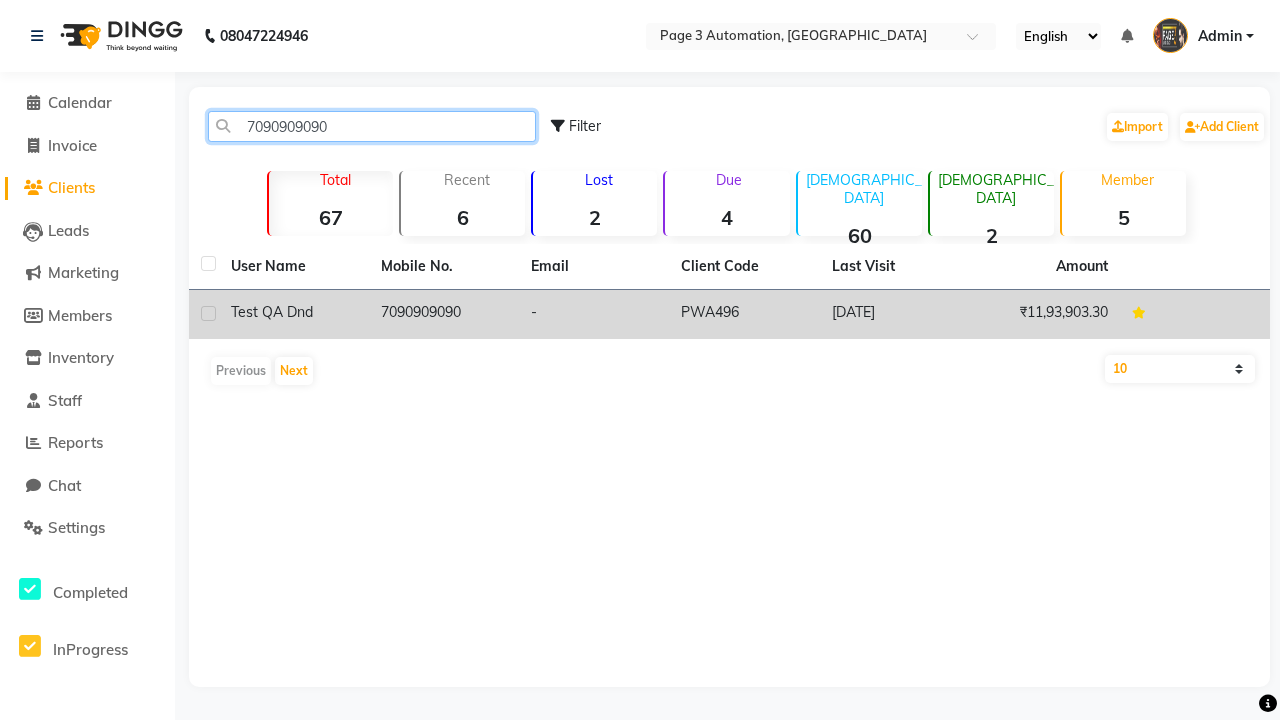 type on "7090909090" 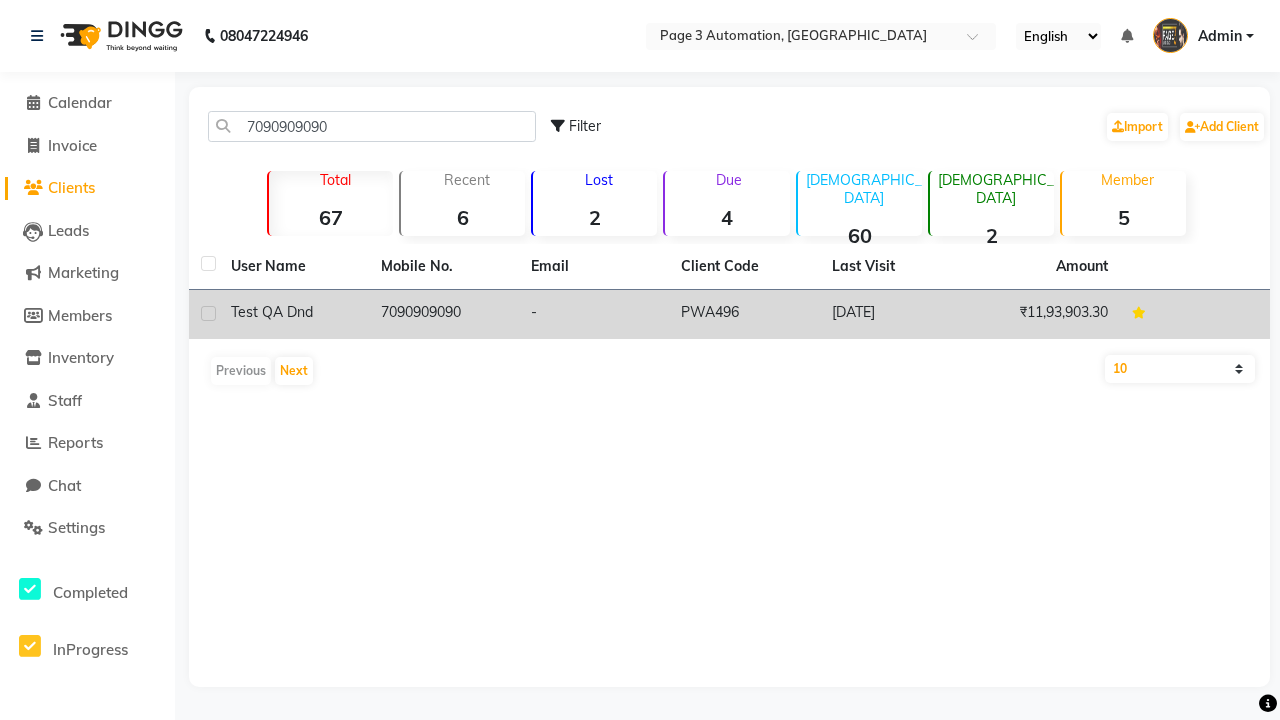 click on "7090909090" 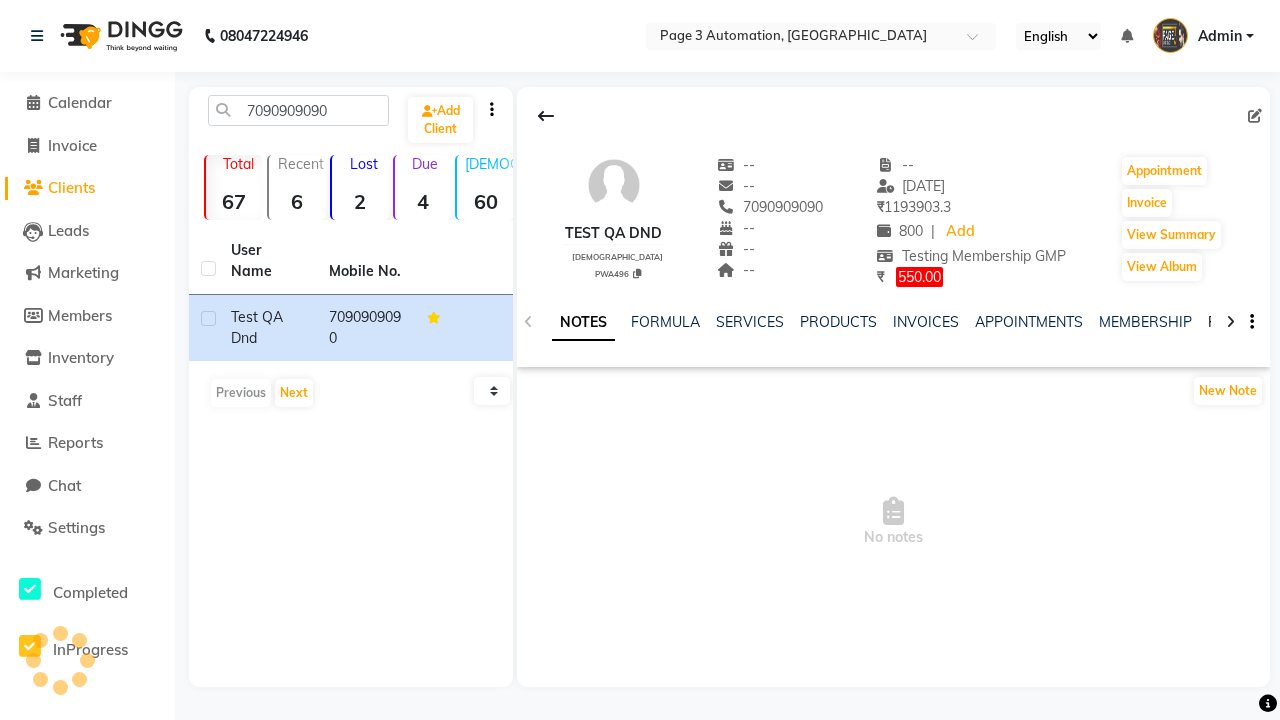click on "PACKAGES" 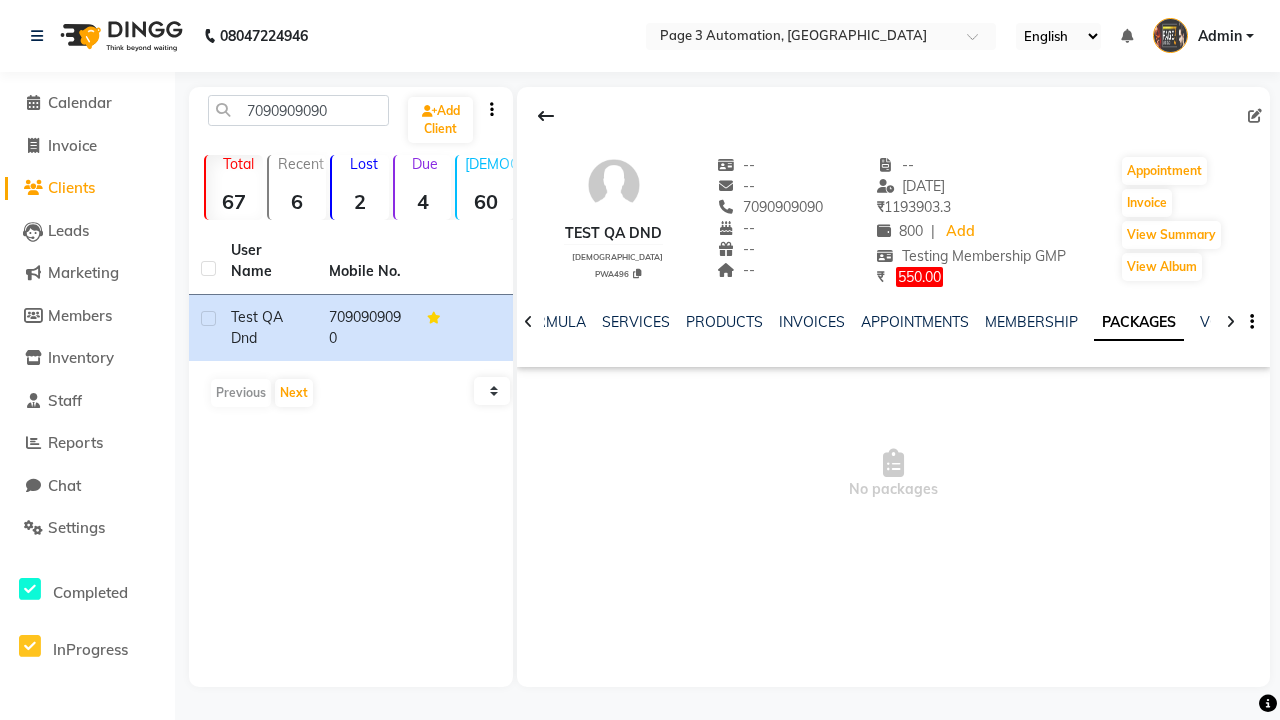 scroll, scrollTop: 0, scrollLeft: 71, axis: horizontal 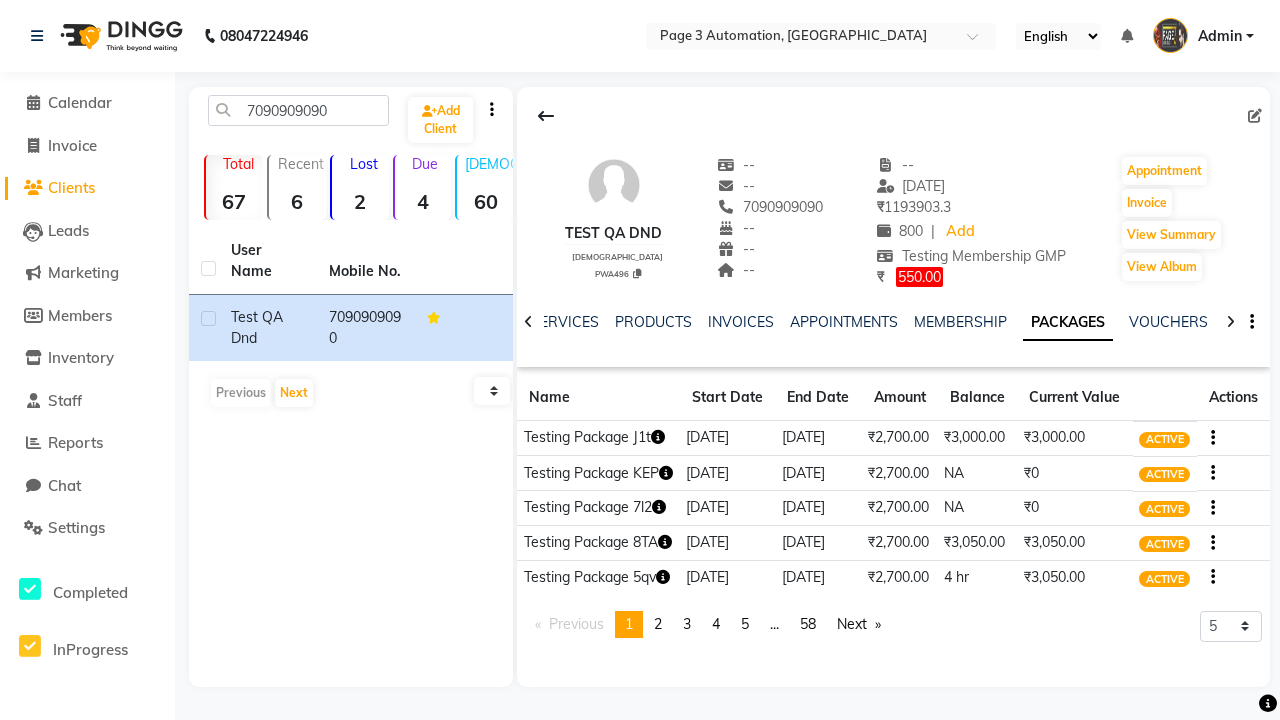 click 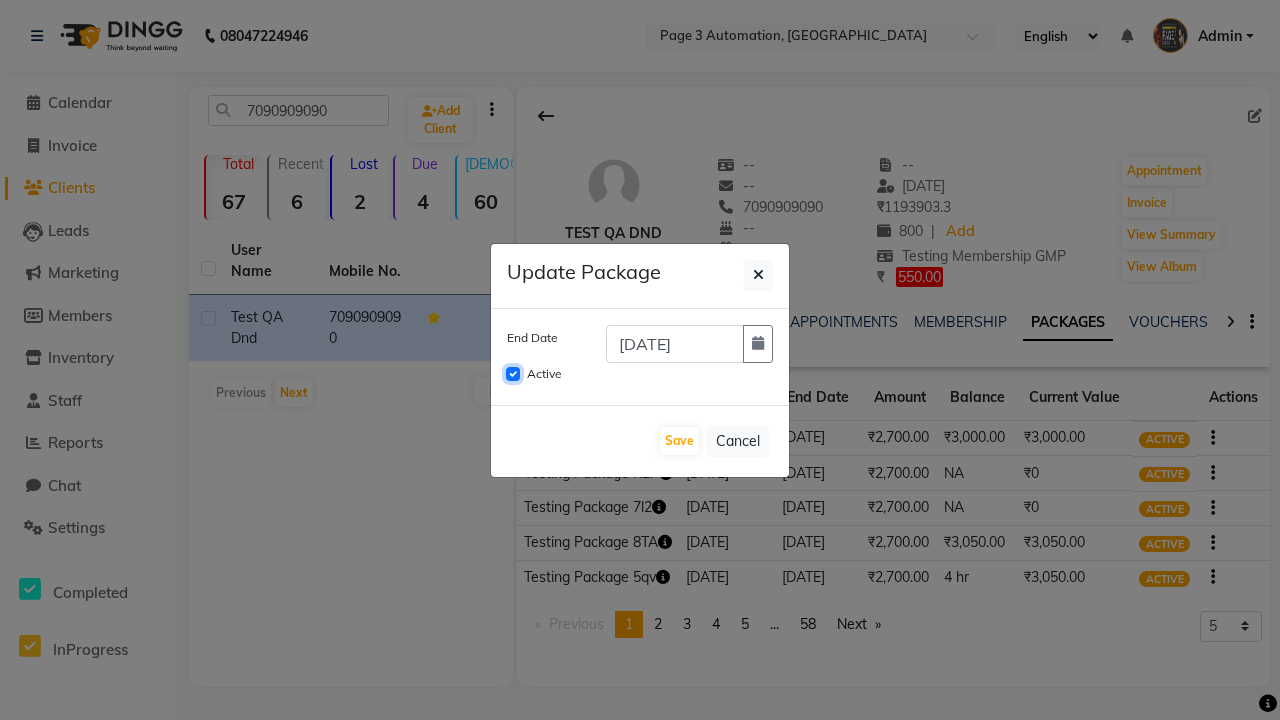 click on "Active" at bounding box center [513, 374] 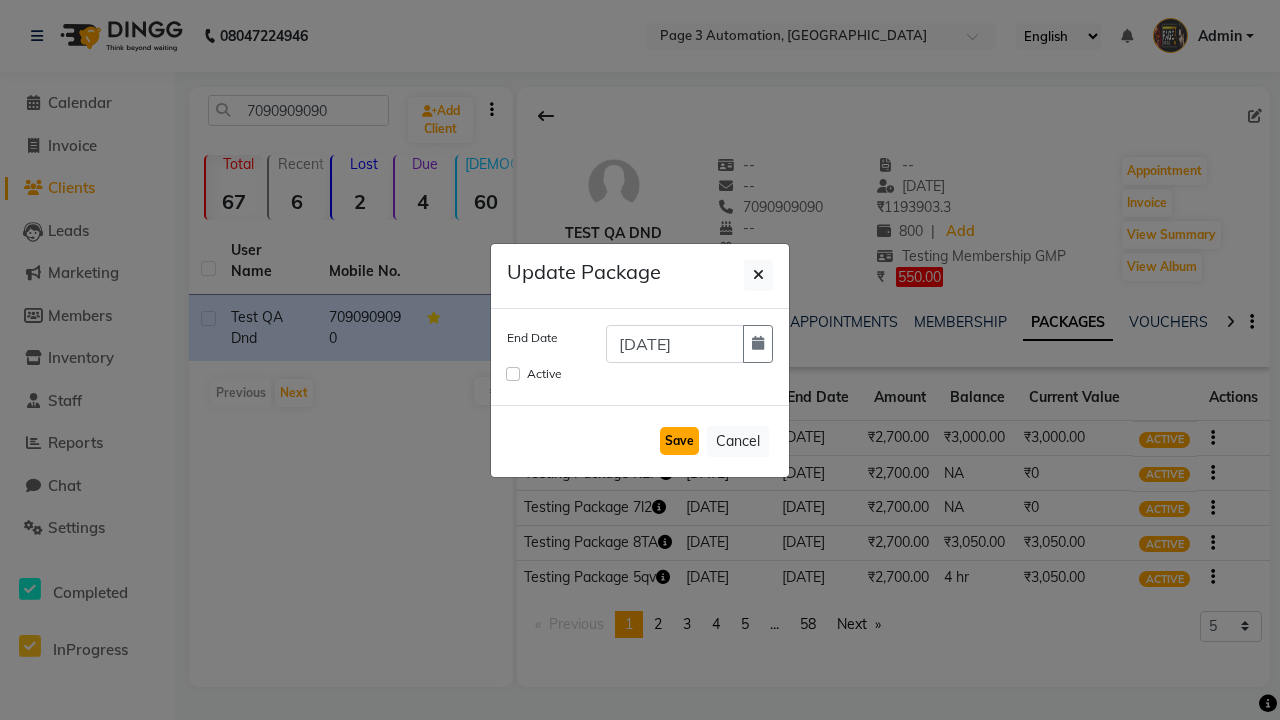 click on "Save" 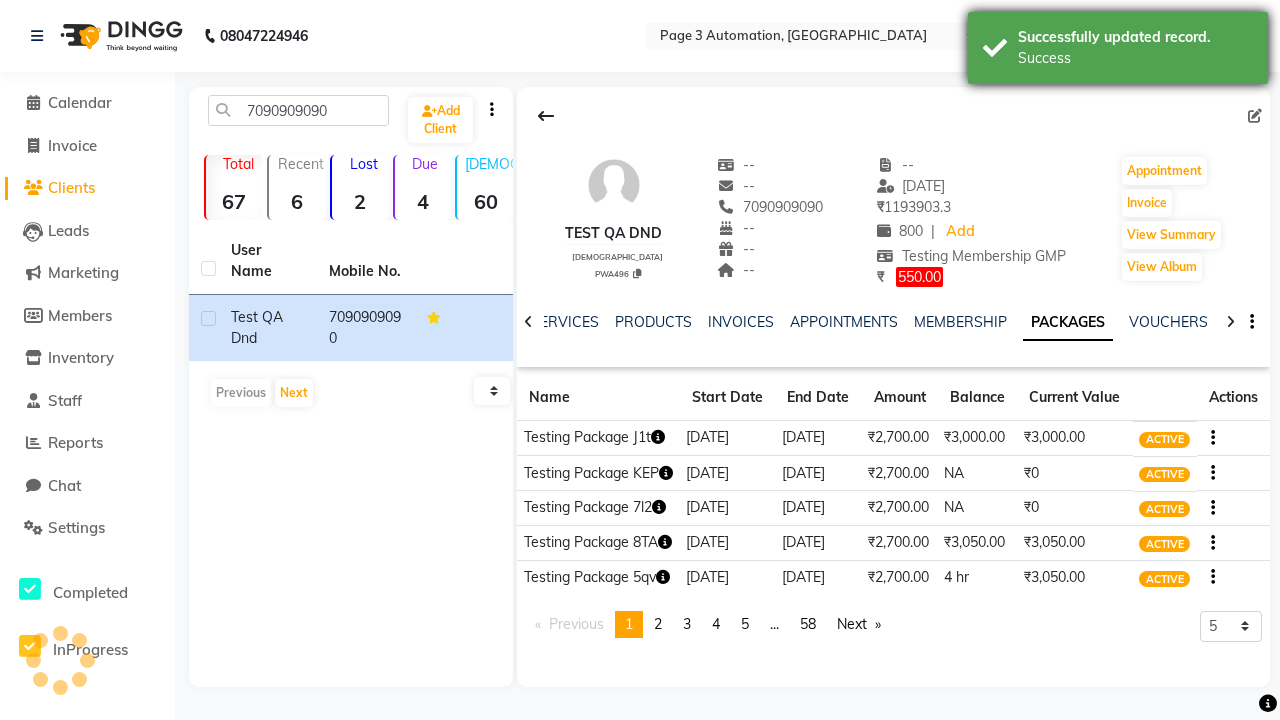 click on "Success" at bounding box center (1135, 58) 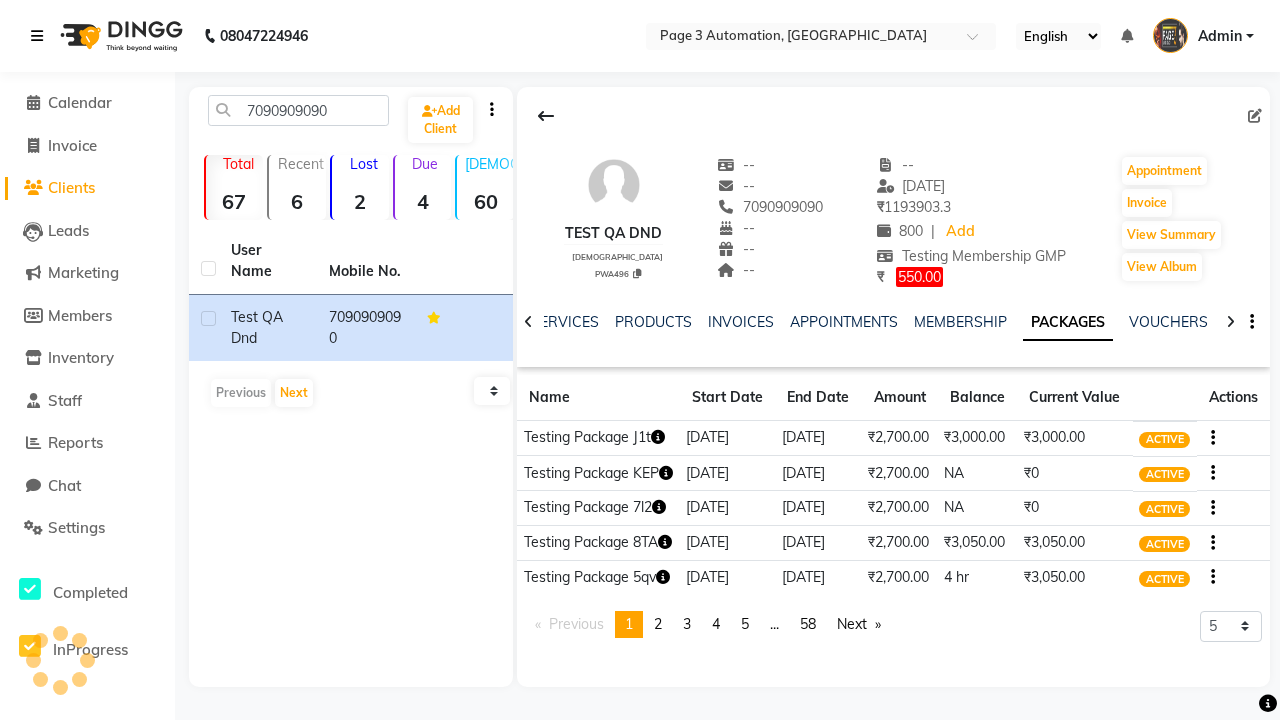 click at bounding box center [37, 36] 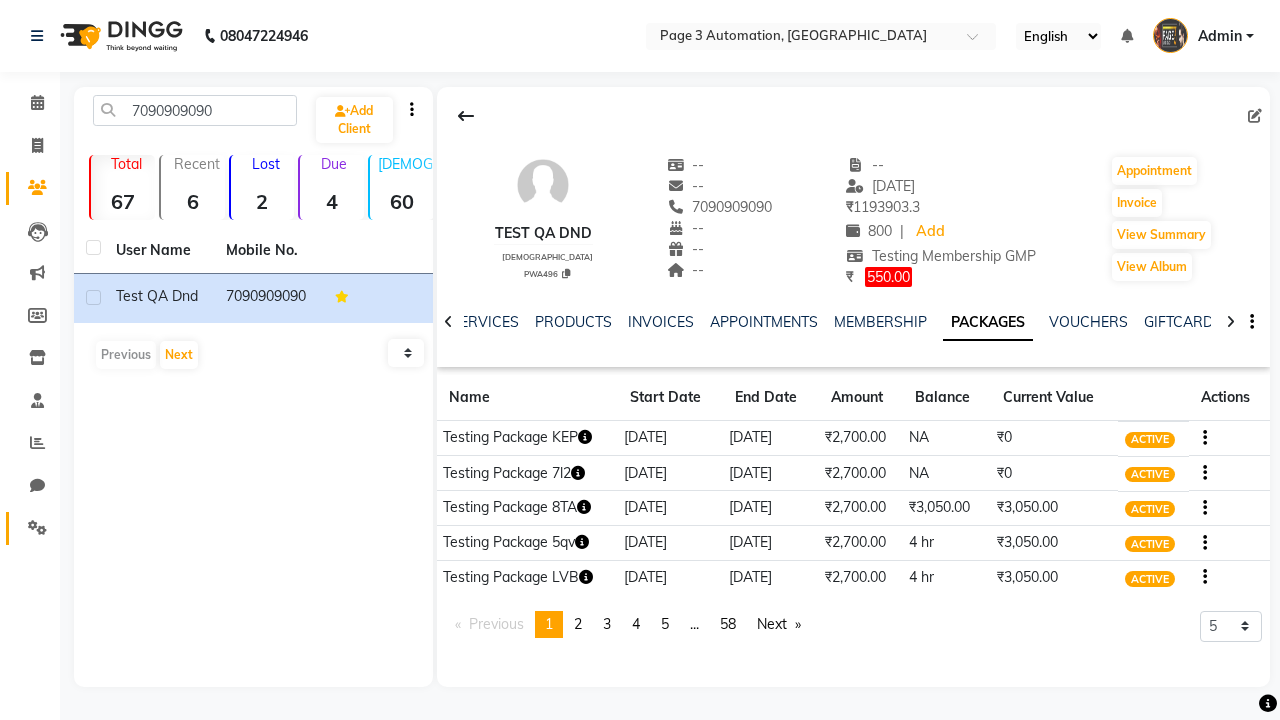 click 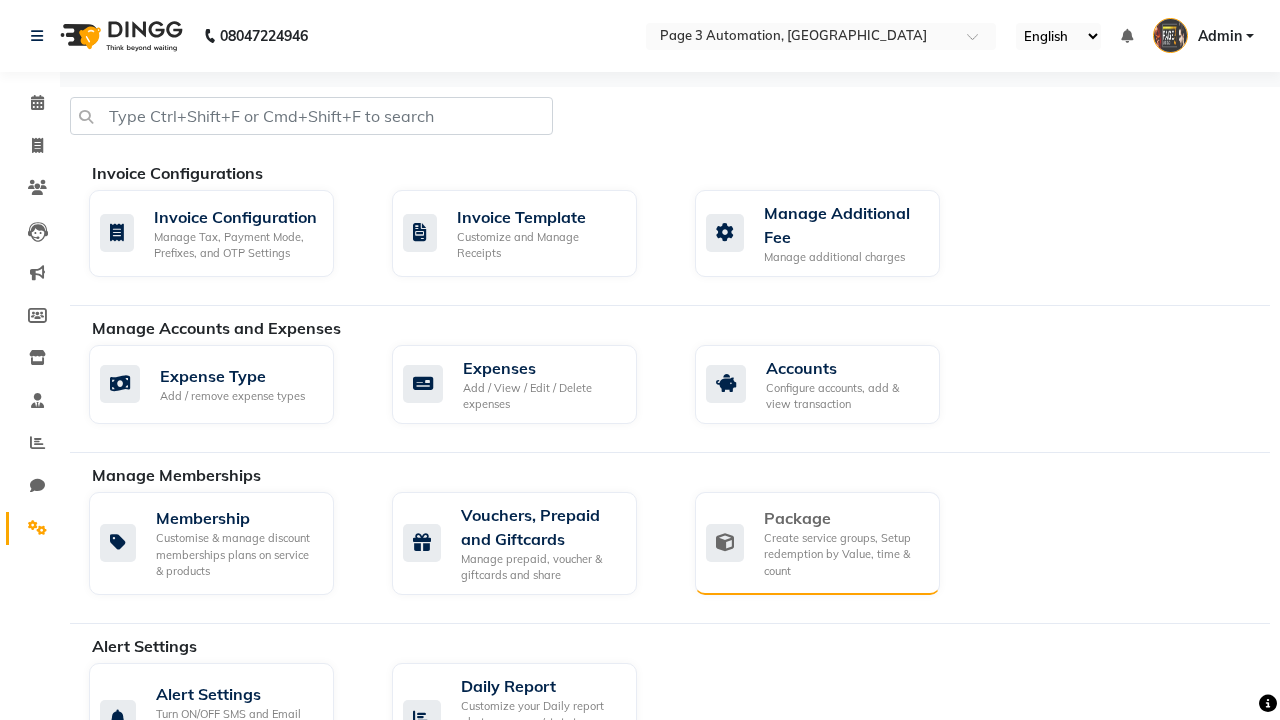 click on "Package" 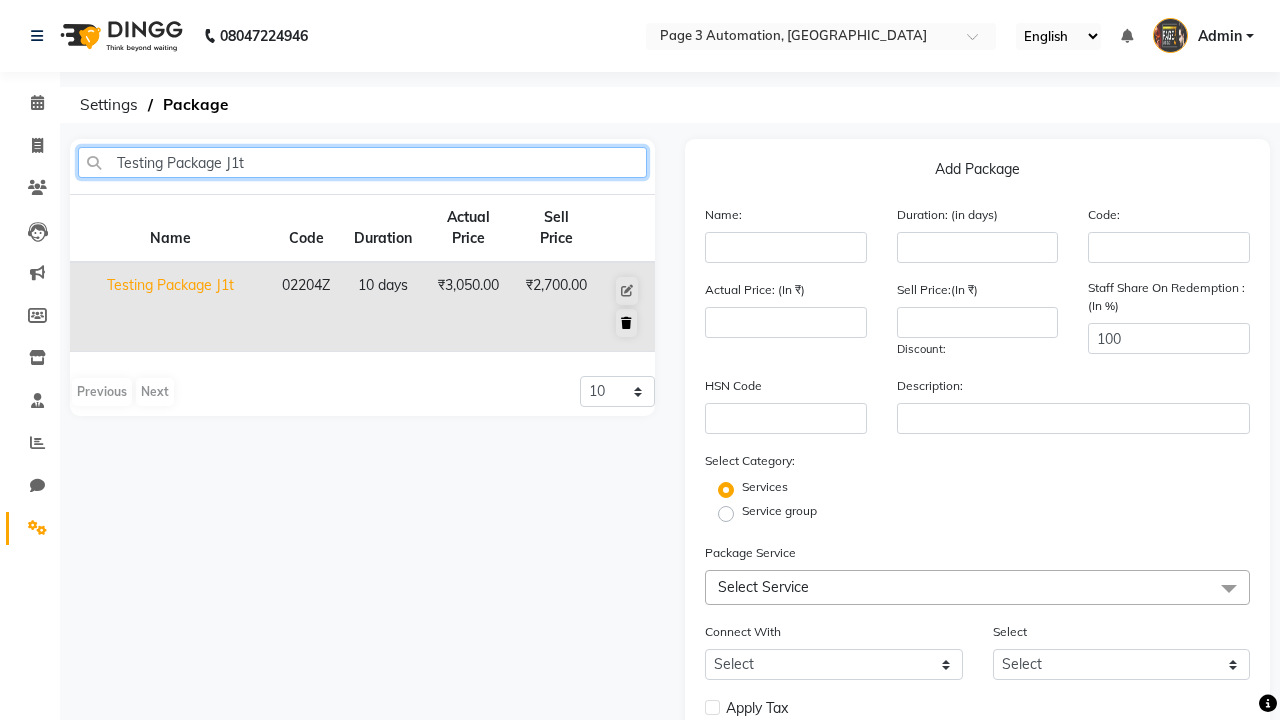 type on "Testing Package J1t" 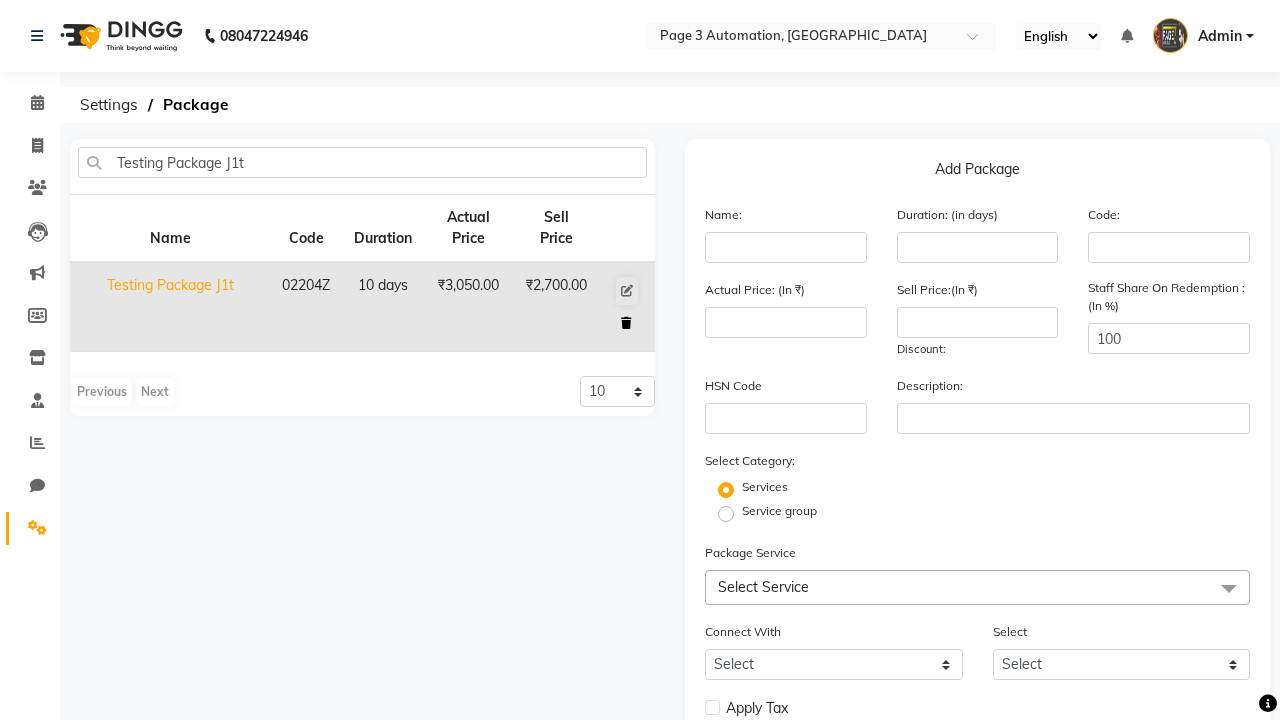 click 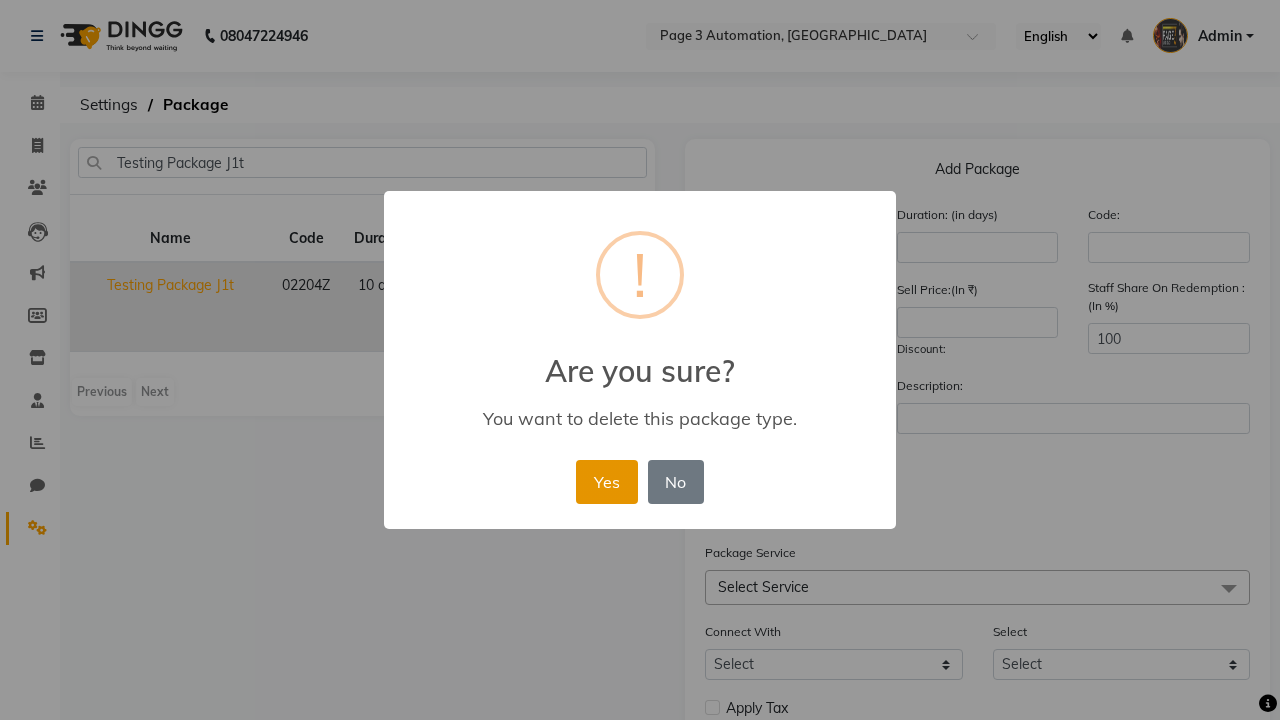click on "Yes" at bounding box center [606, 482] 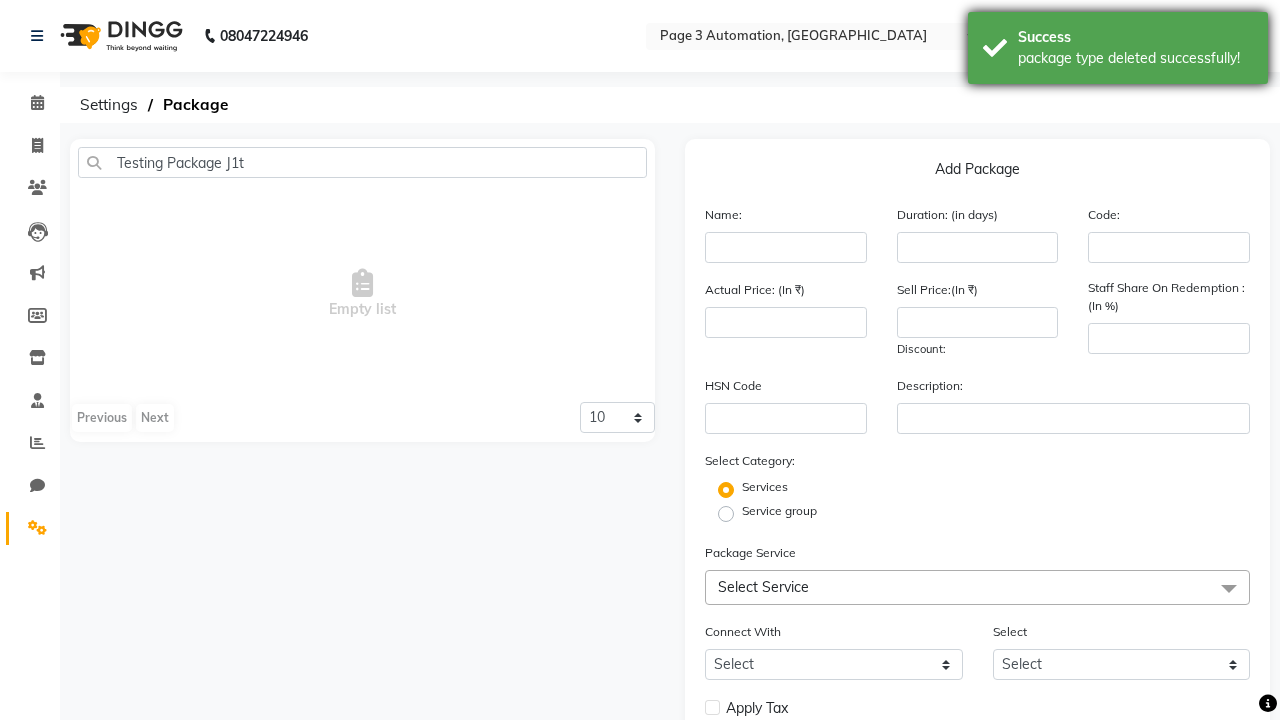 click on "package type deleted successfully!" at bounding box center [1135, 58] 